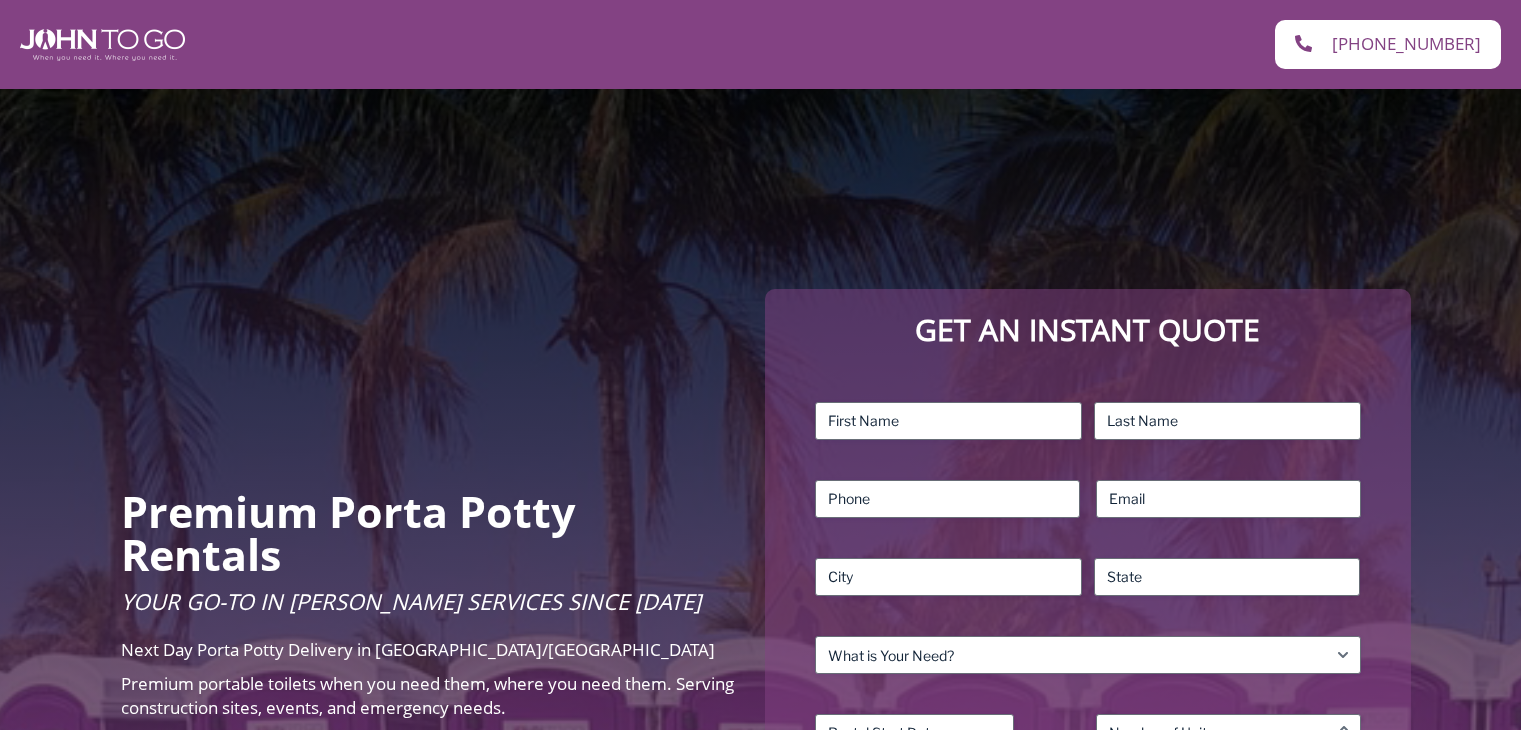 scroll, scrollTop: 0, scrollLeft: 0, axis: both 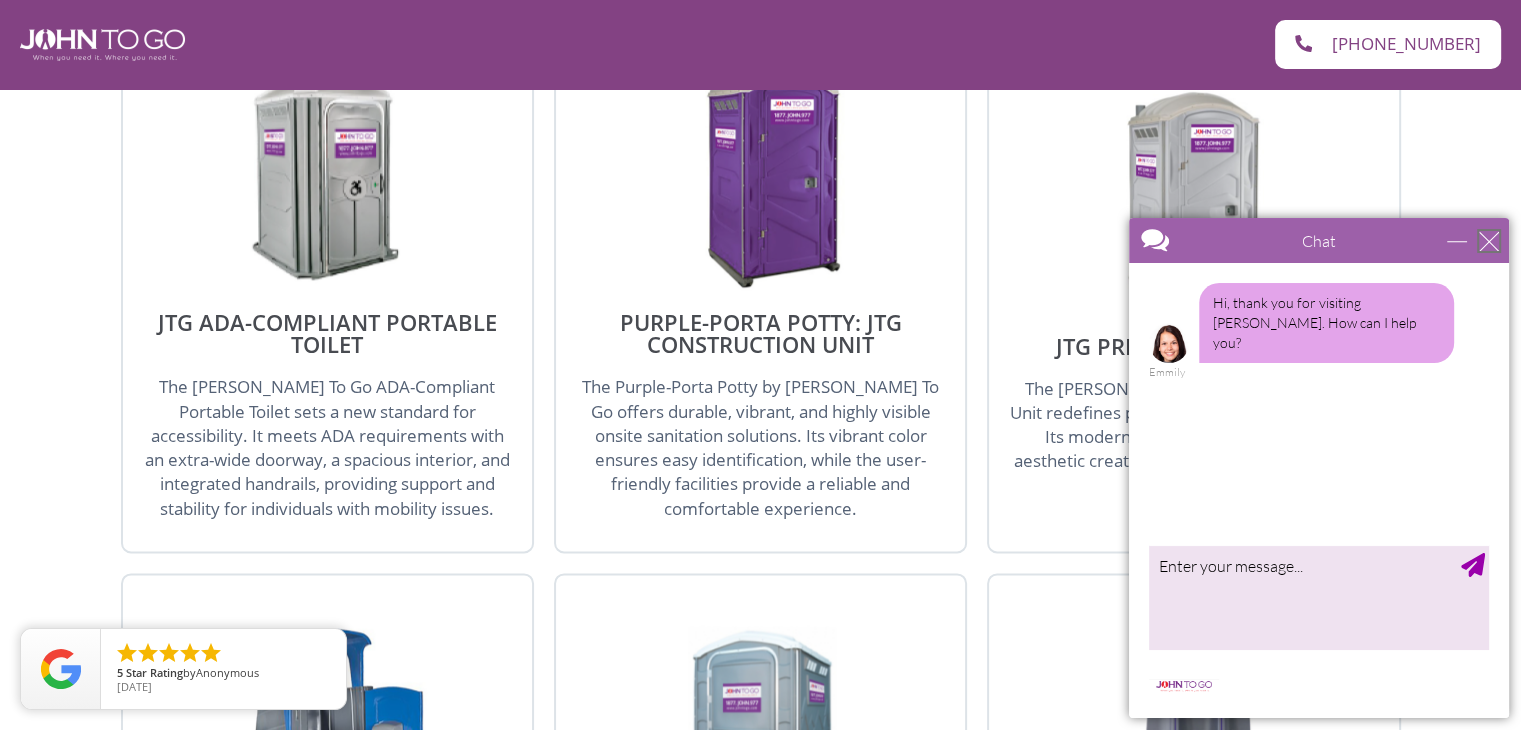 click at bounding box center (1489, 241) 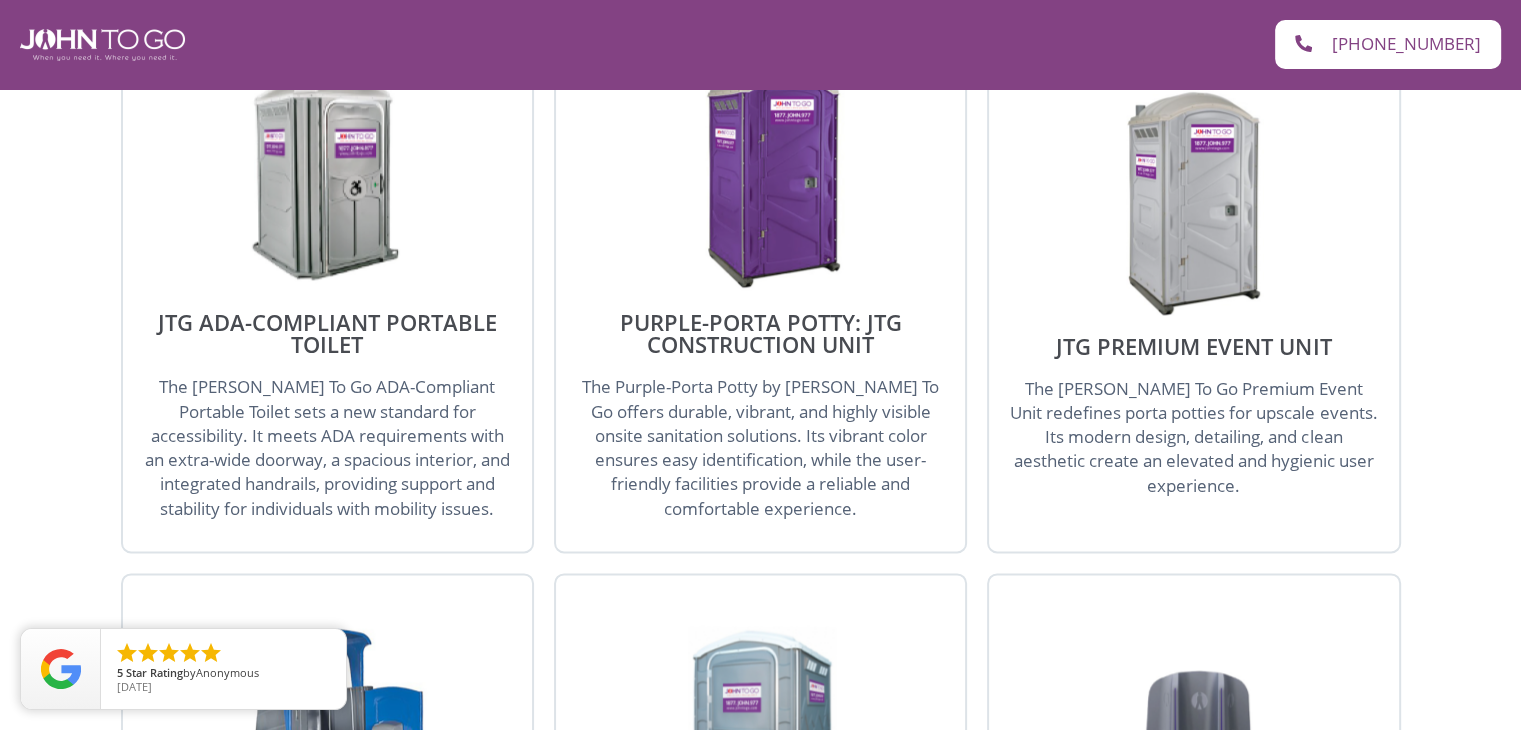 scroll, scrollTop: 0, scrollLeft: 0, axis: both 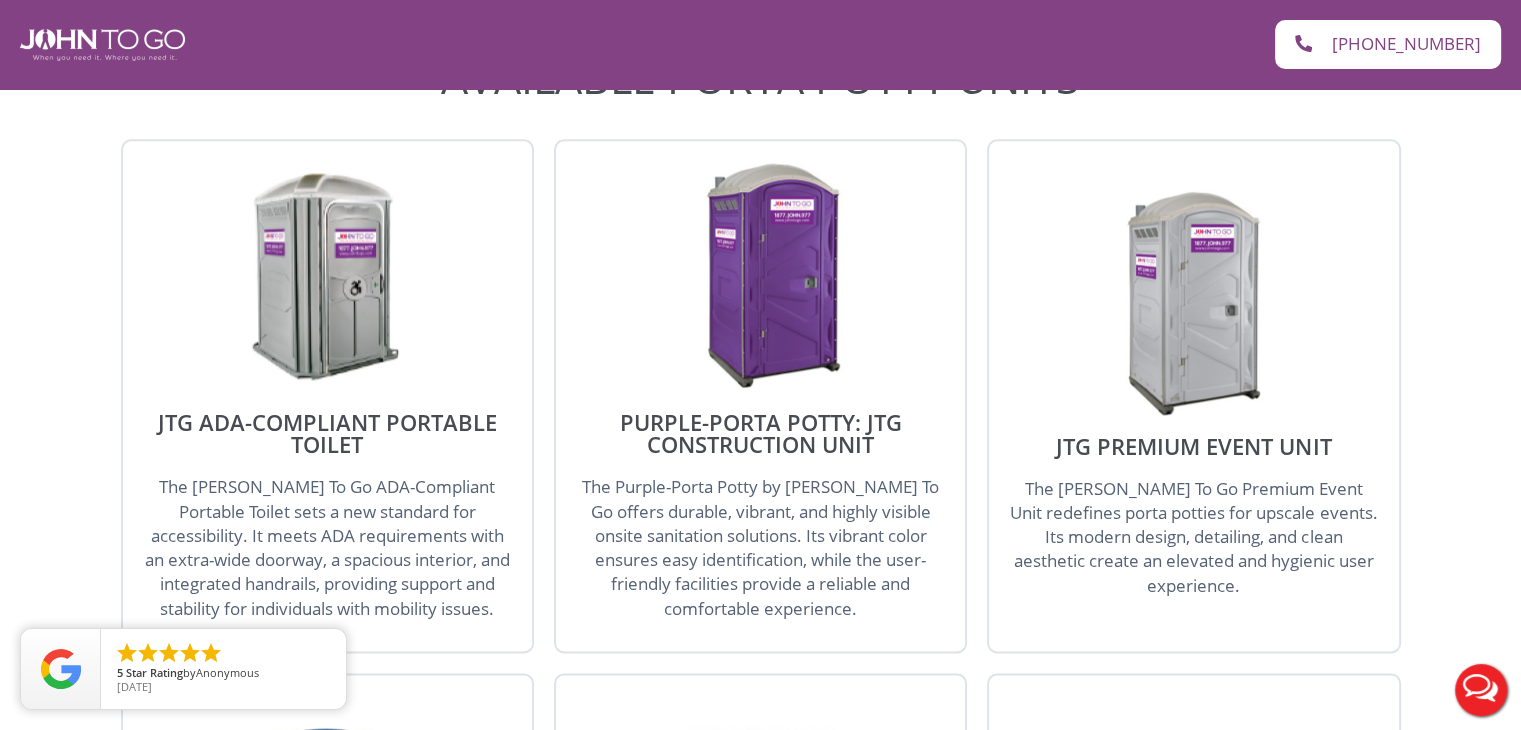click at bounding box center (760, 276) 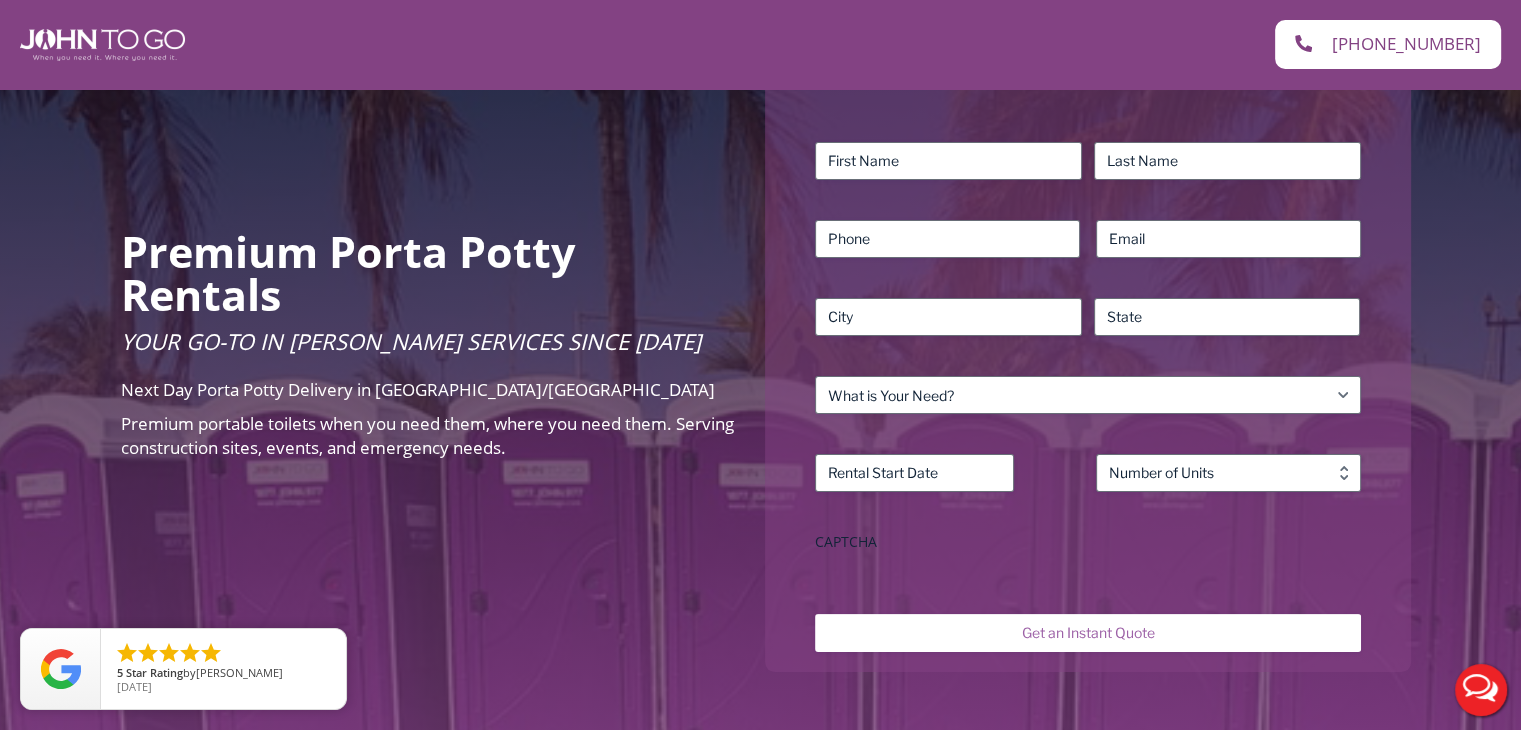 scroll, scrollTop: 0, scrollLeft: 0, axis: both 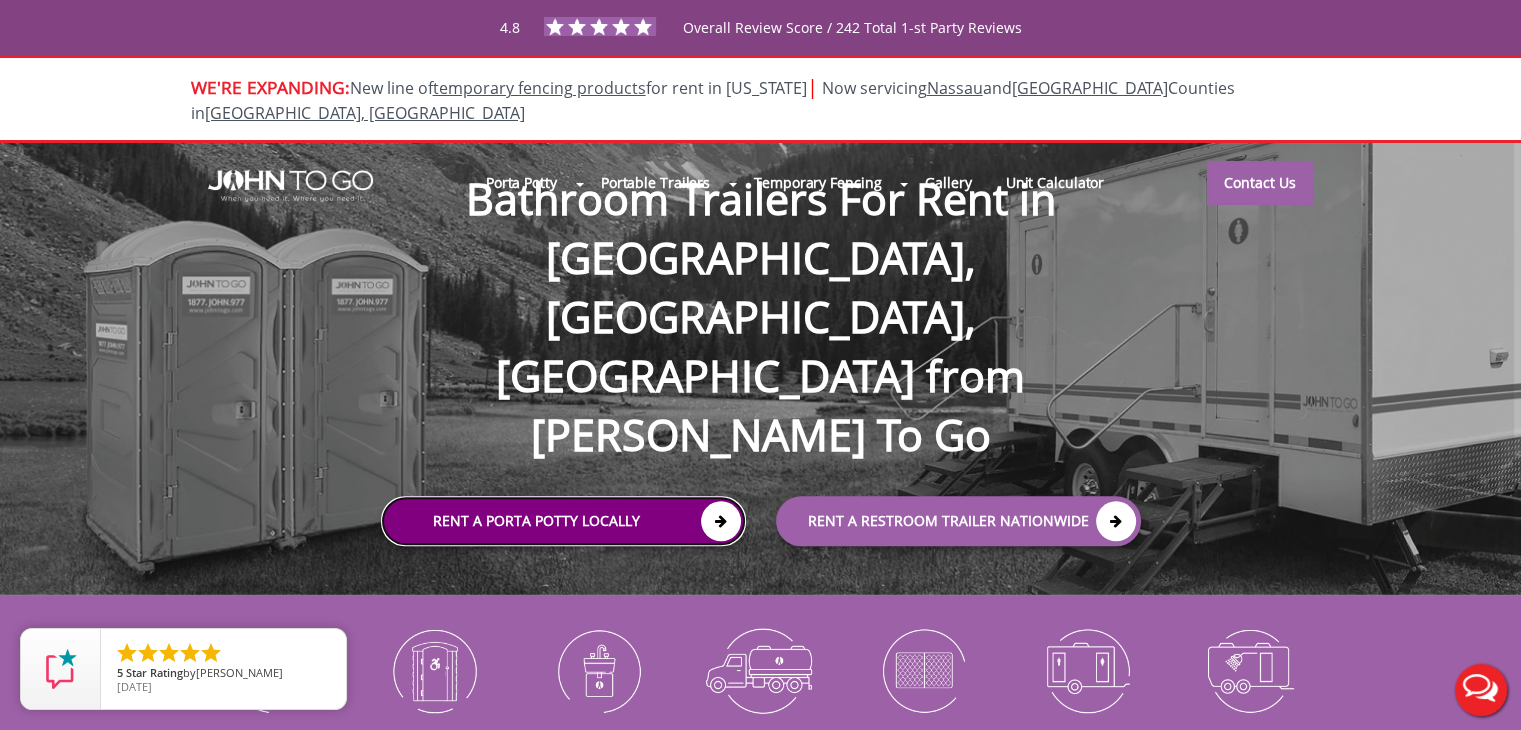 click at bounding box center (721, 522) 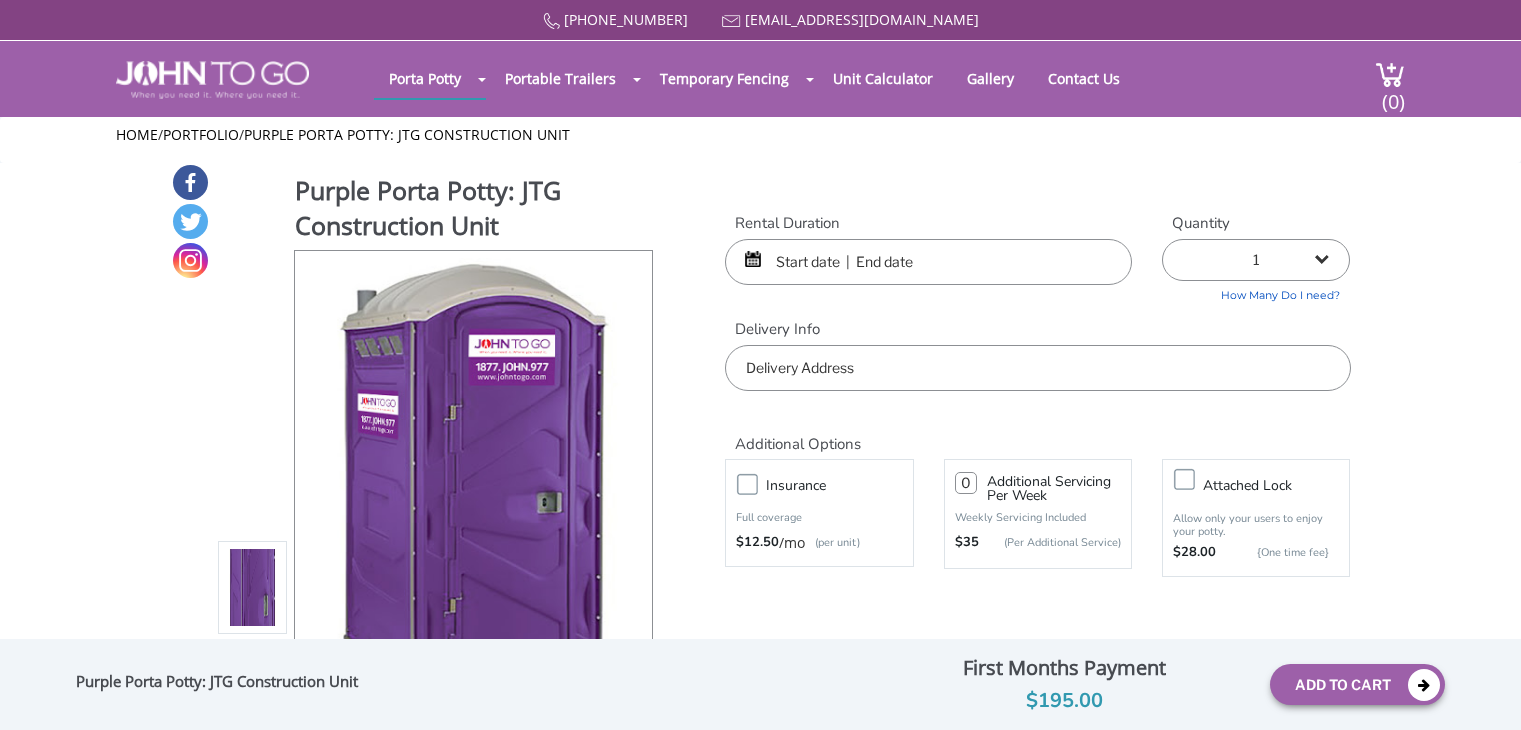 scroll, scrollTop: 0, scrollLeft: 0, axis: both 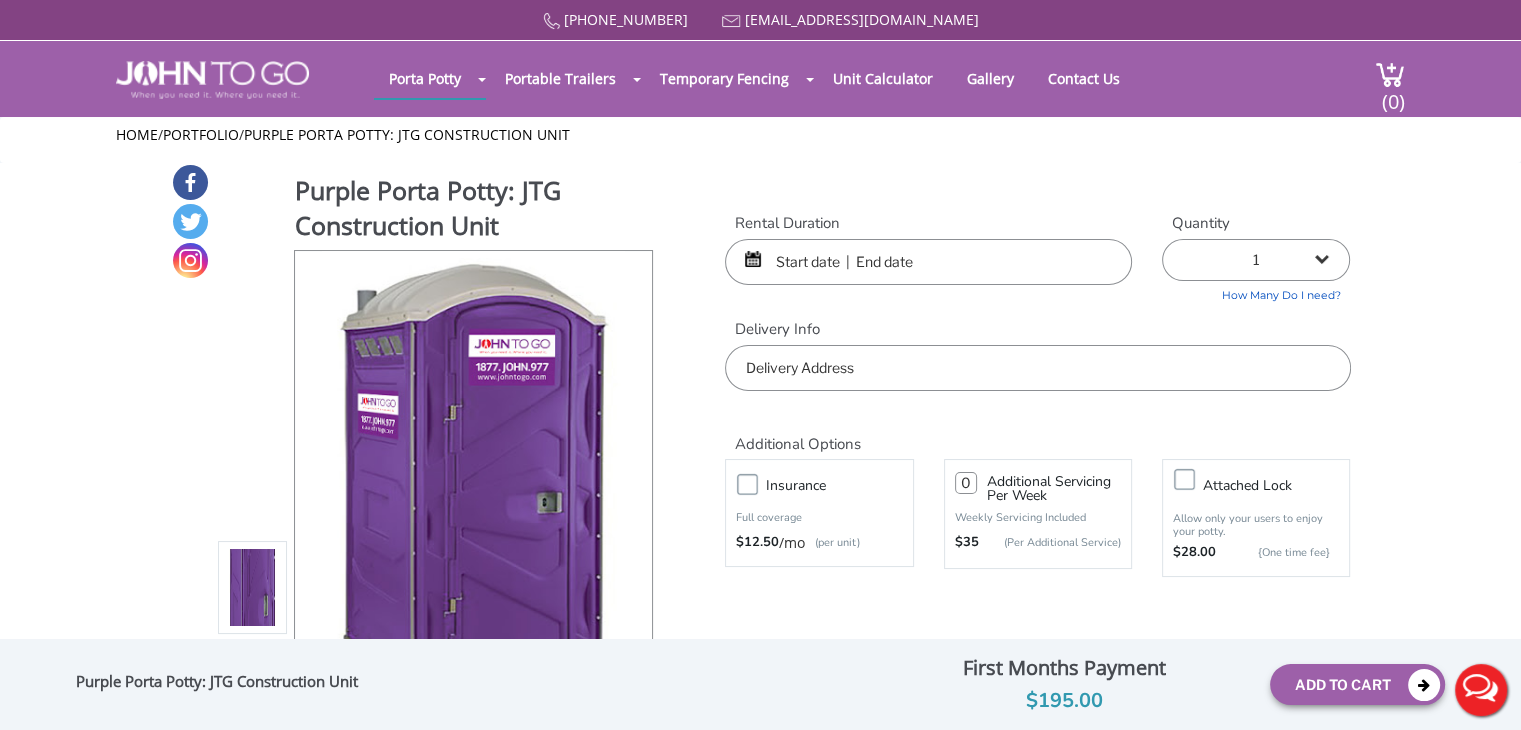 click at bounding box center [928, 262] 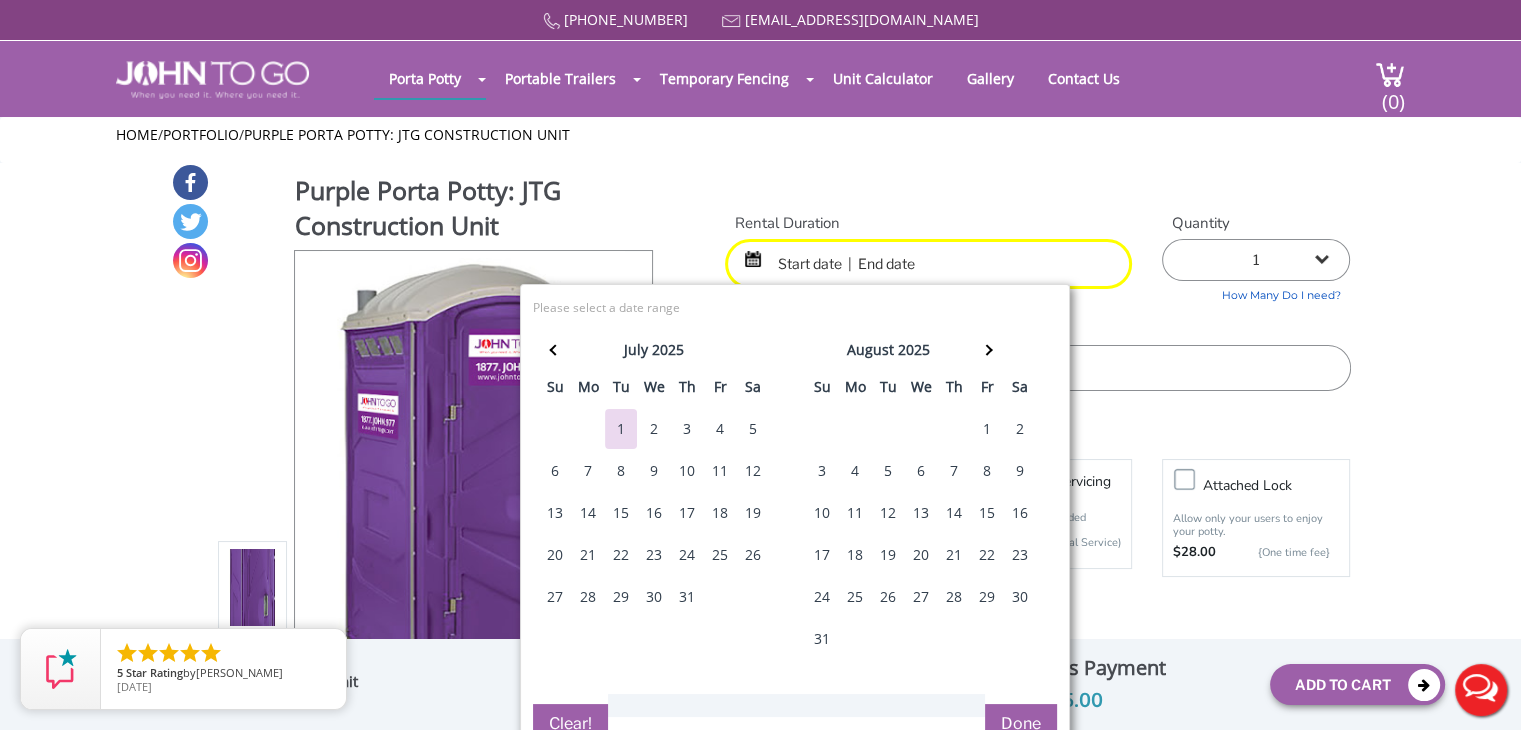 click on "3" at bounding box center [687, 429] 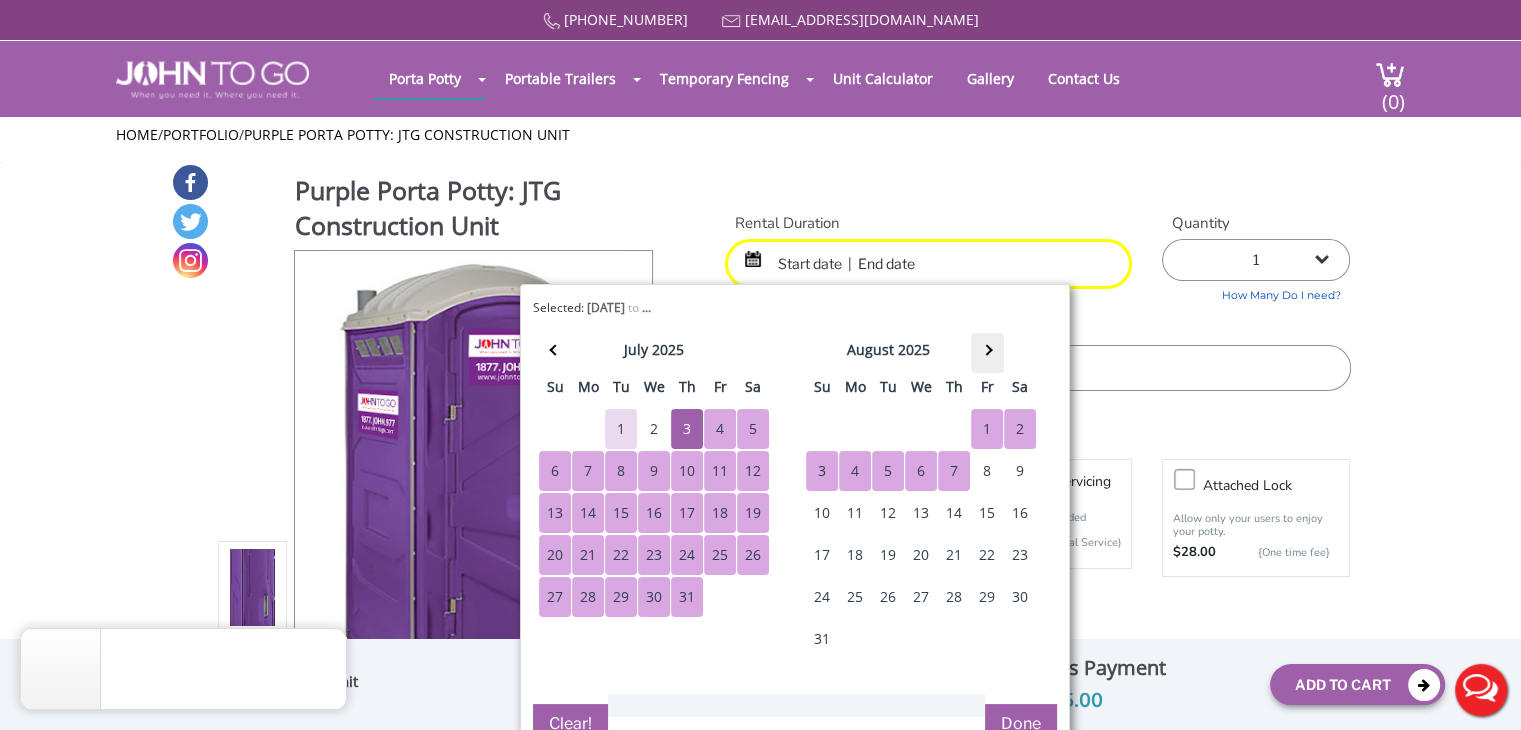 click at bounding box center (987, 353) 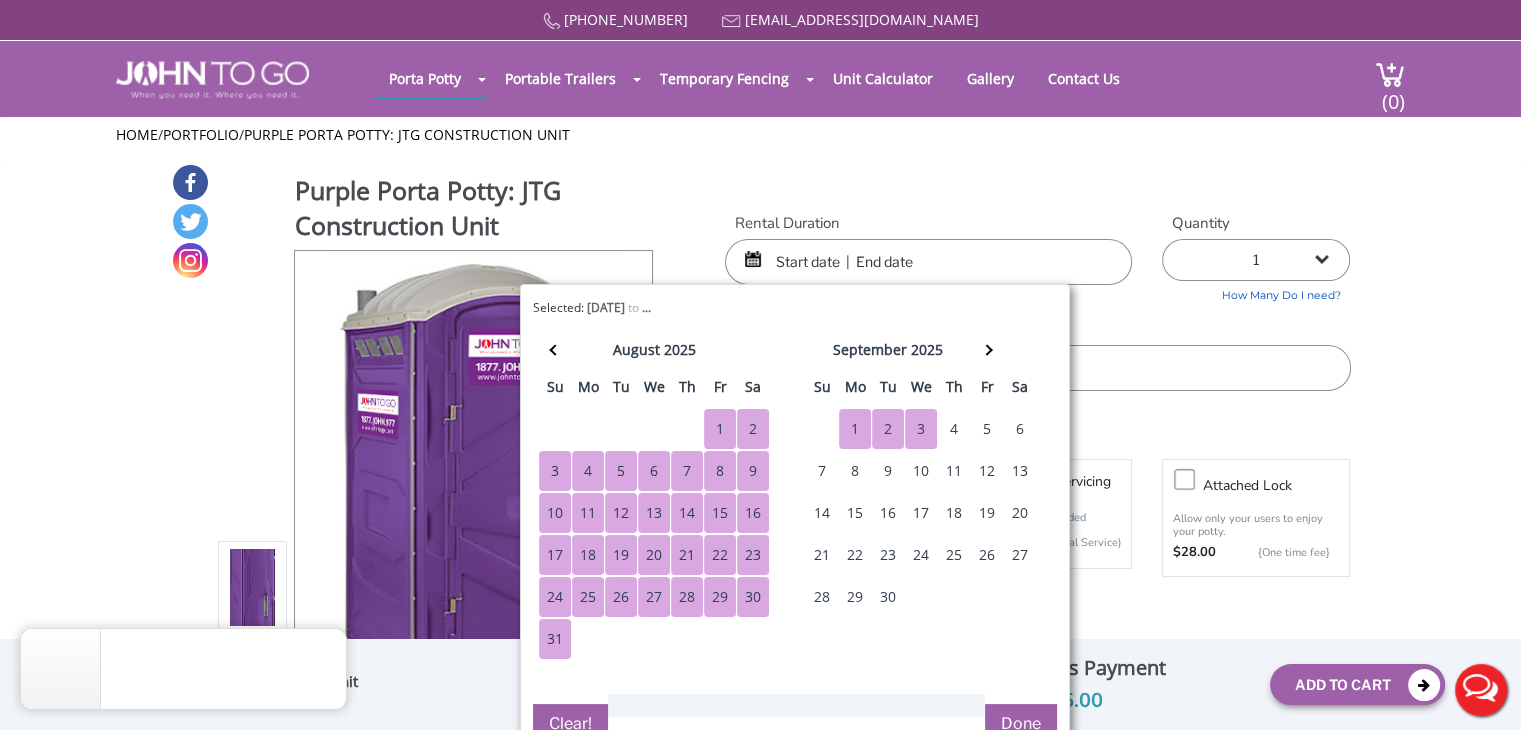 click on "3" at bounding box center [921, 429] 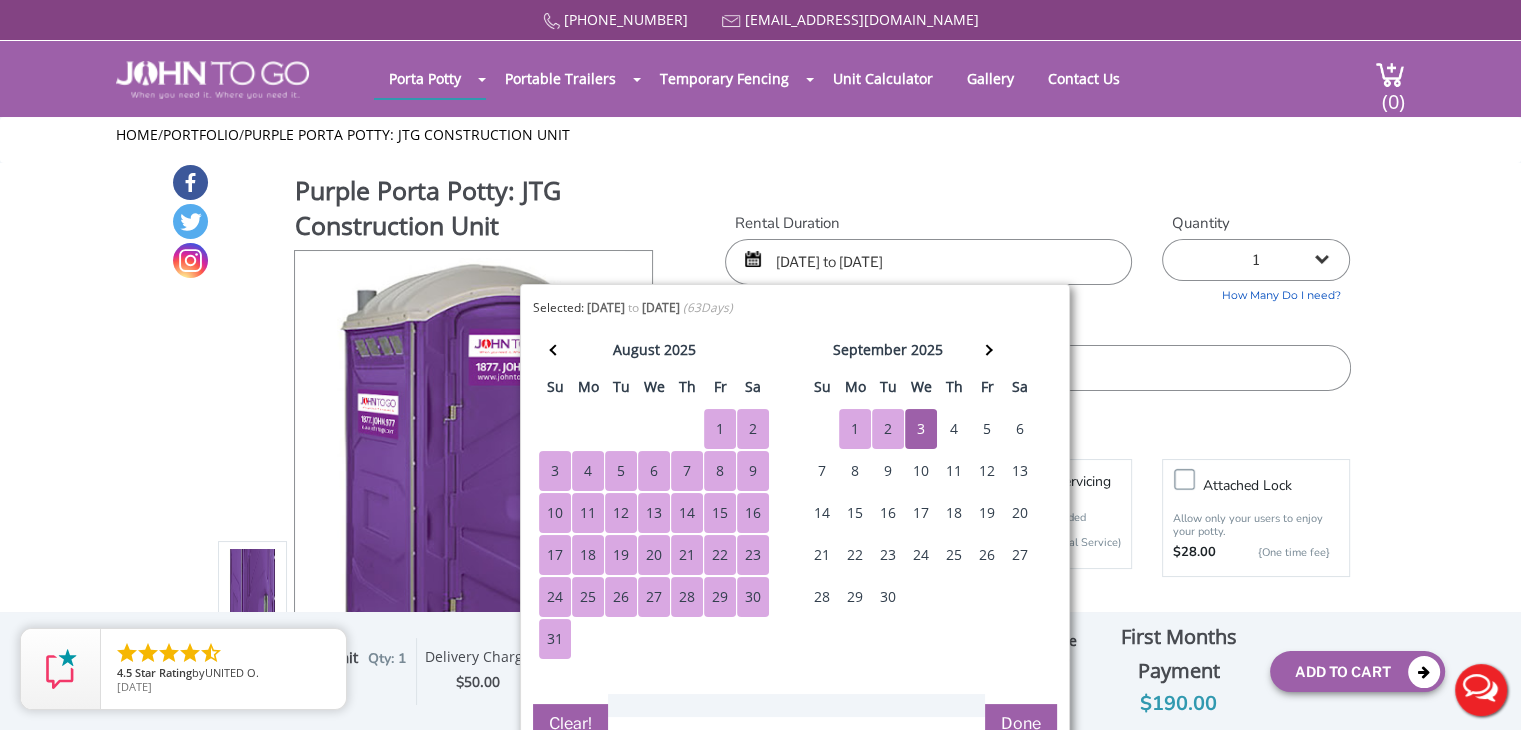 click on "Done" at bounding box center (1021, 724) 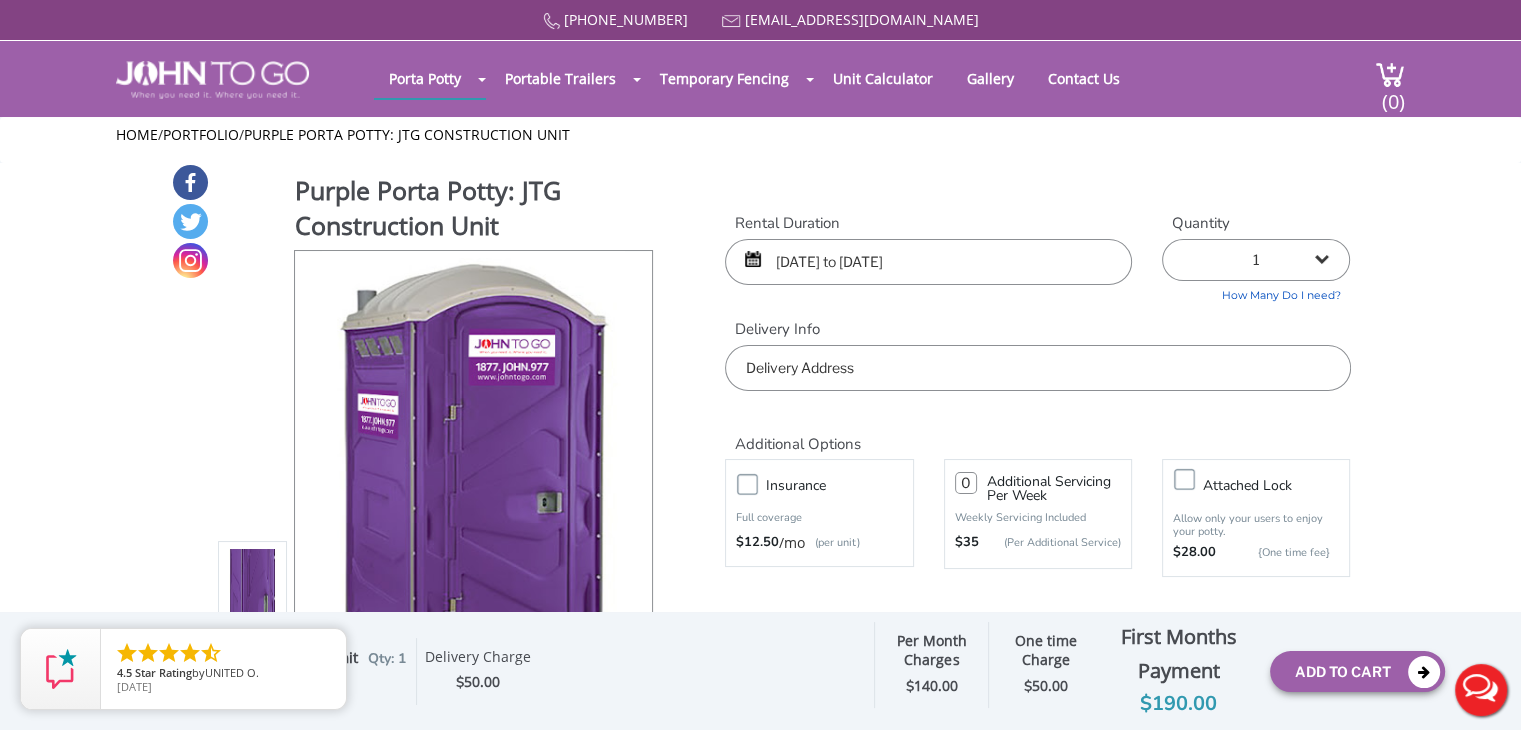 click at bounding box center (1037, 368) 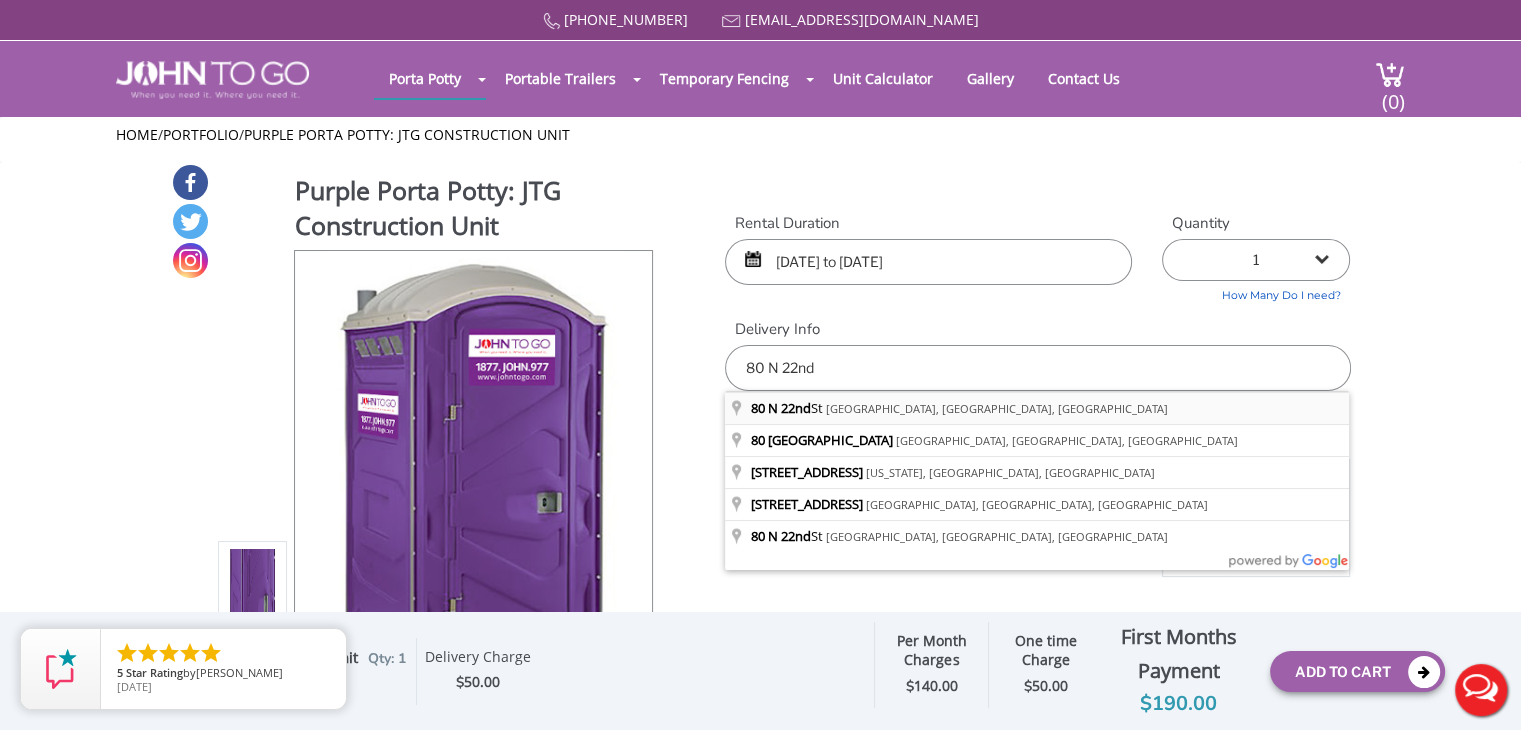 type on "80 N 22nd St, East Orange, NJ, USA" 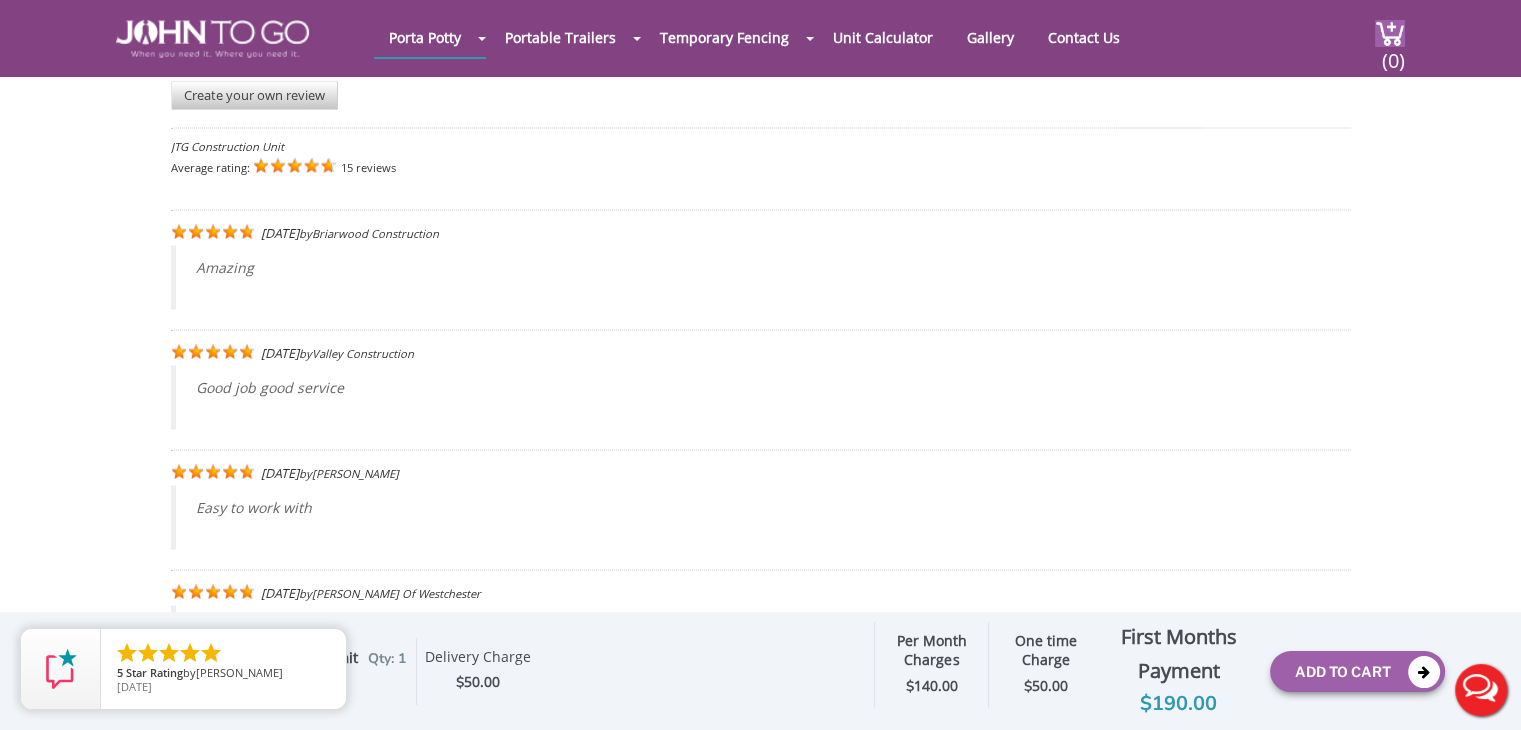 scroll, scrollTop: 4000, scrollLeft: 0, axis: vertical 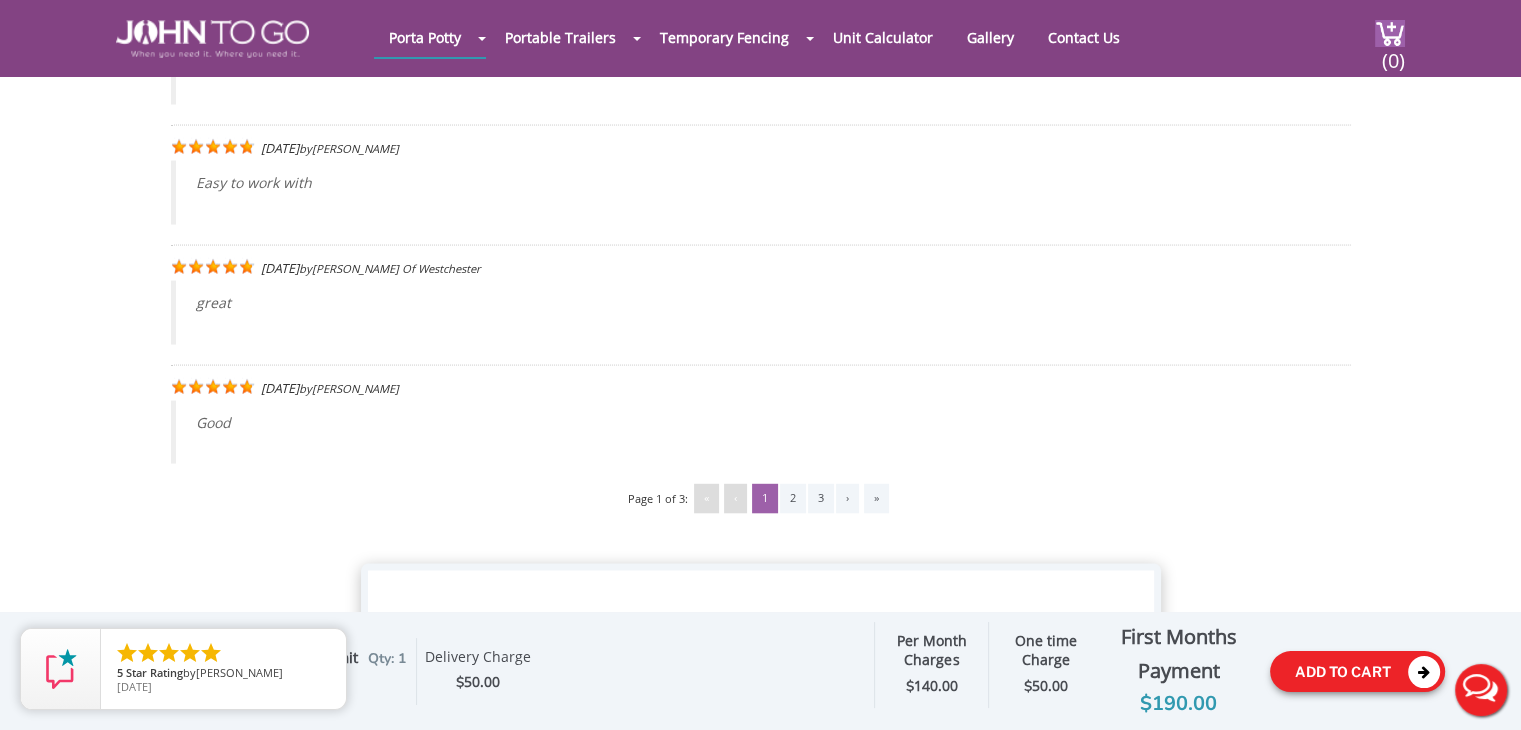 click on "Add To Cart" at bounding box center [1357, 671] 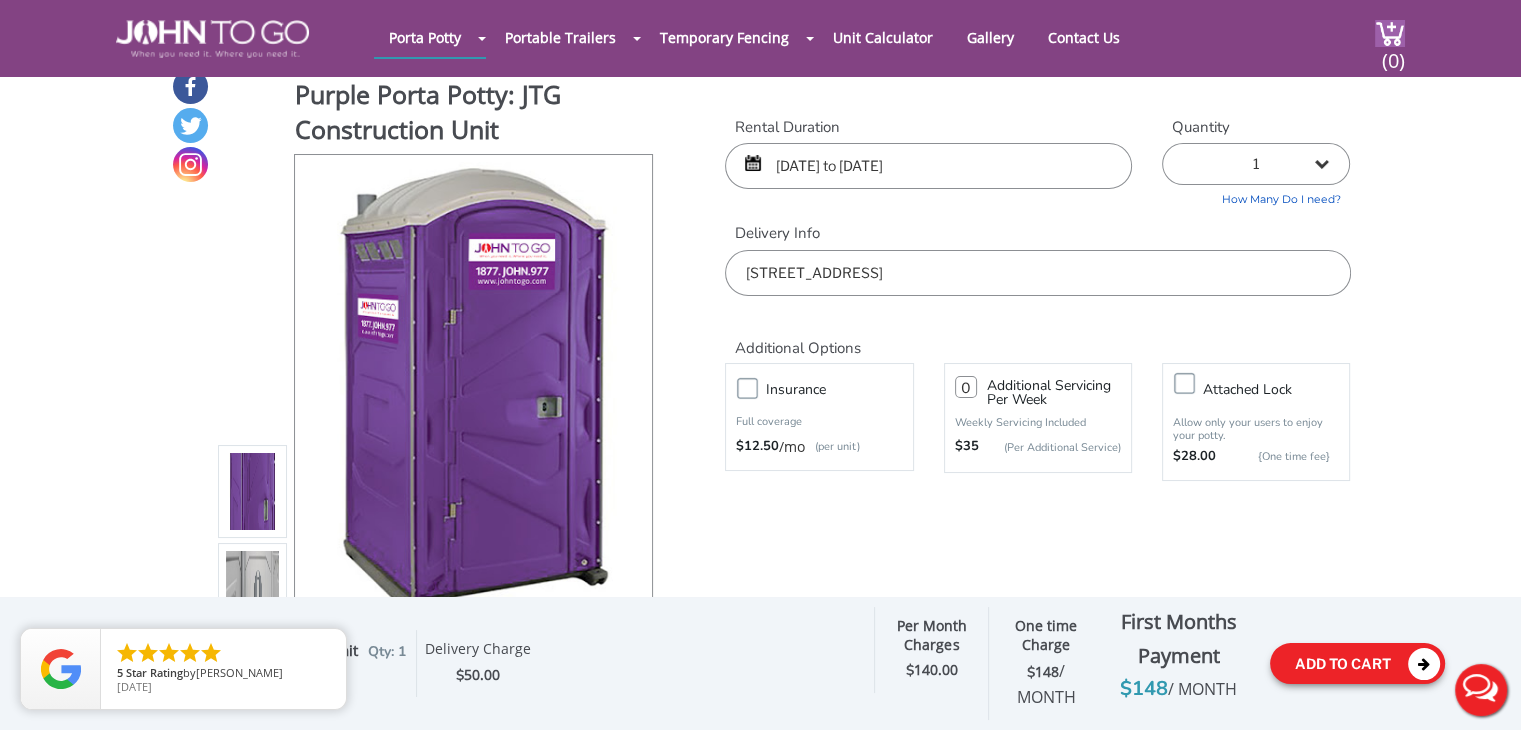 scroll, scrollTop: 0, scrollLeft: 0, axis: both 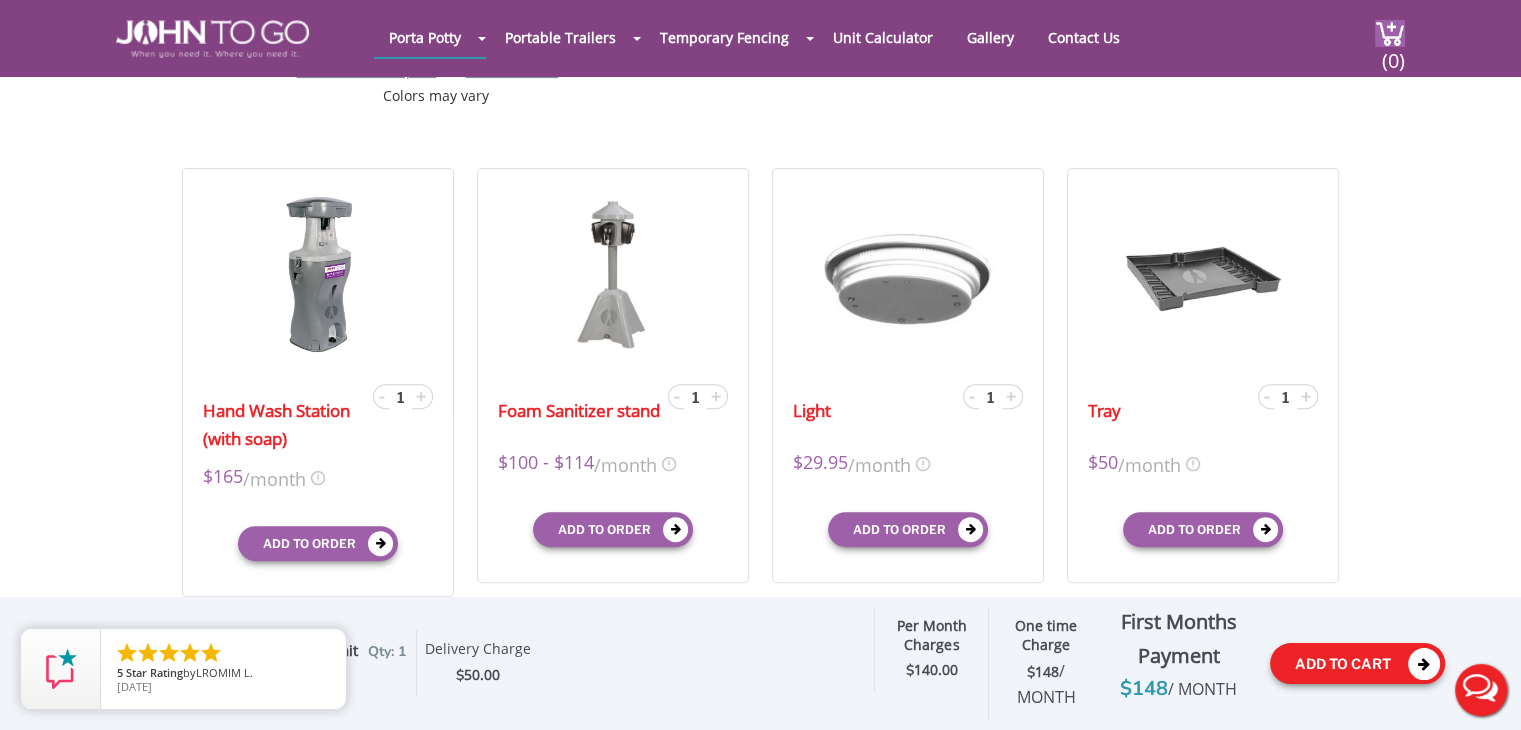 click on "Add To Cart" at bounding box center (1357, 663) 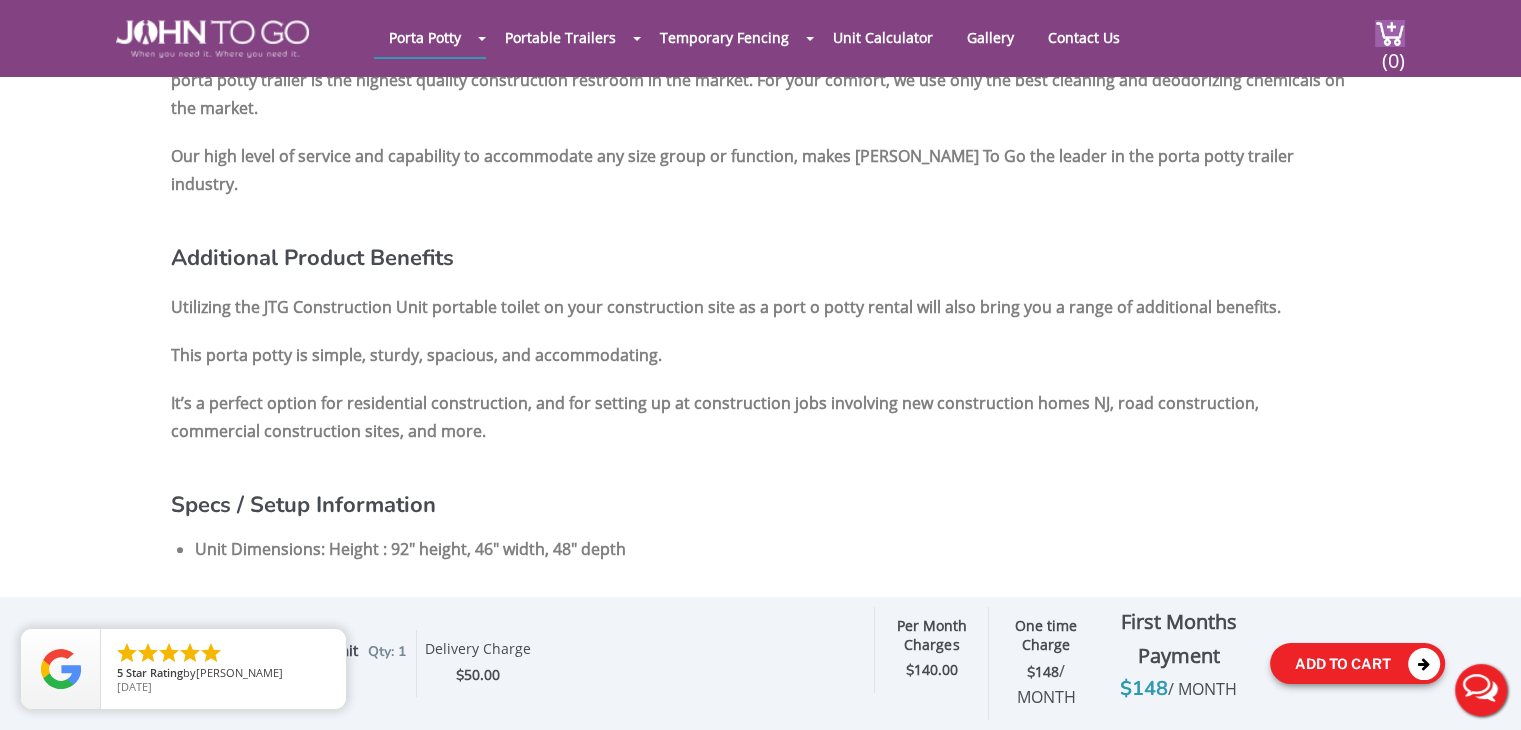 scroll, scrollTop: 1736, scrollLeft: 0, axis: vertical 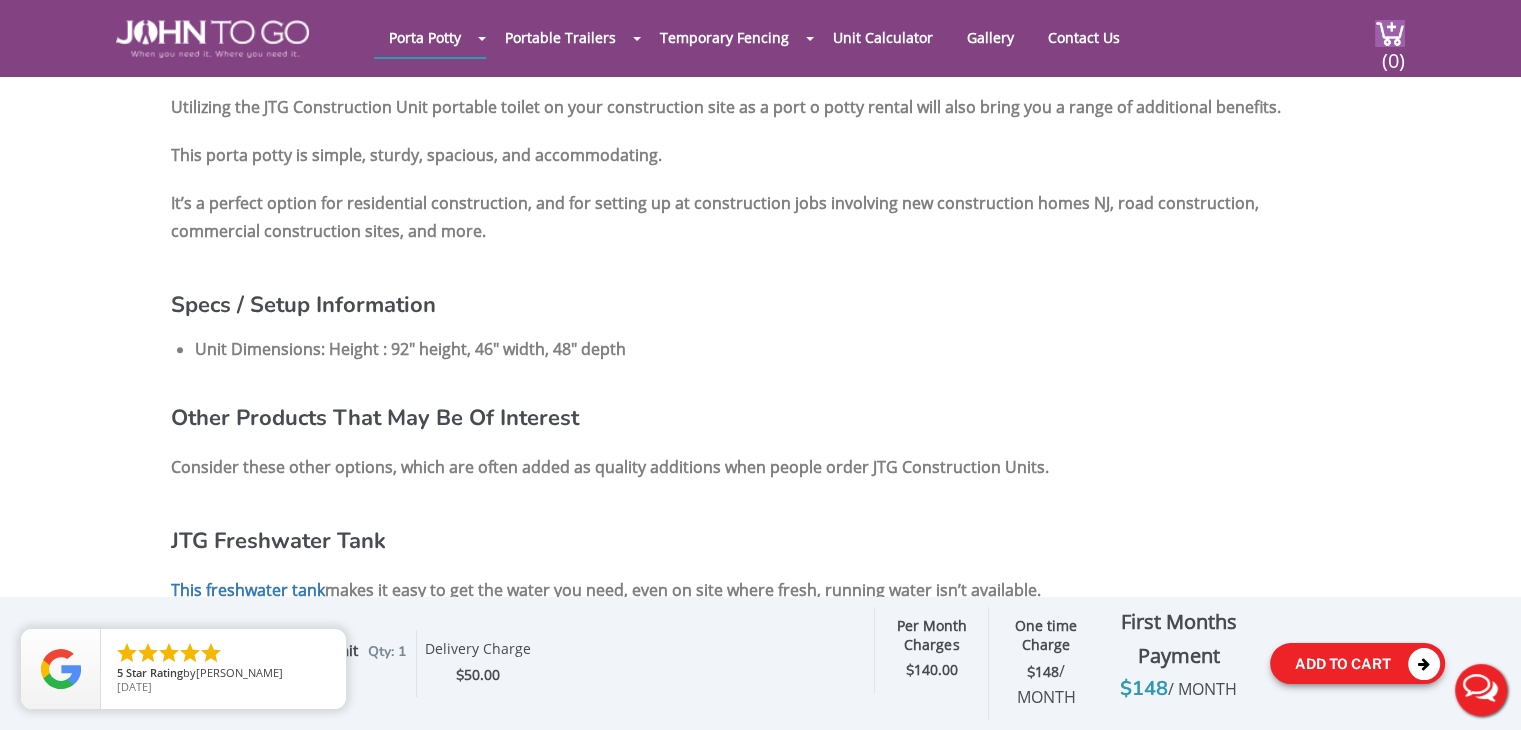 click at bounding box center [1424, 664] 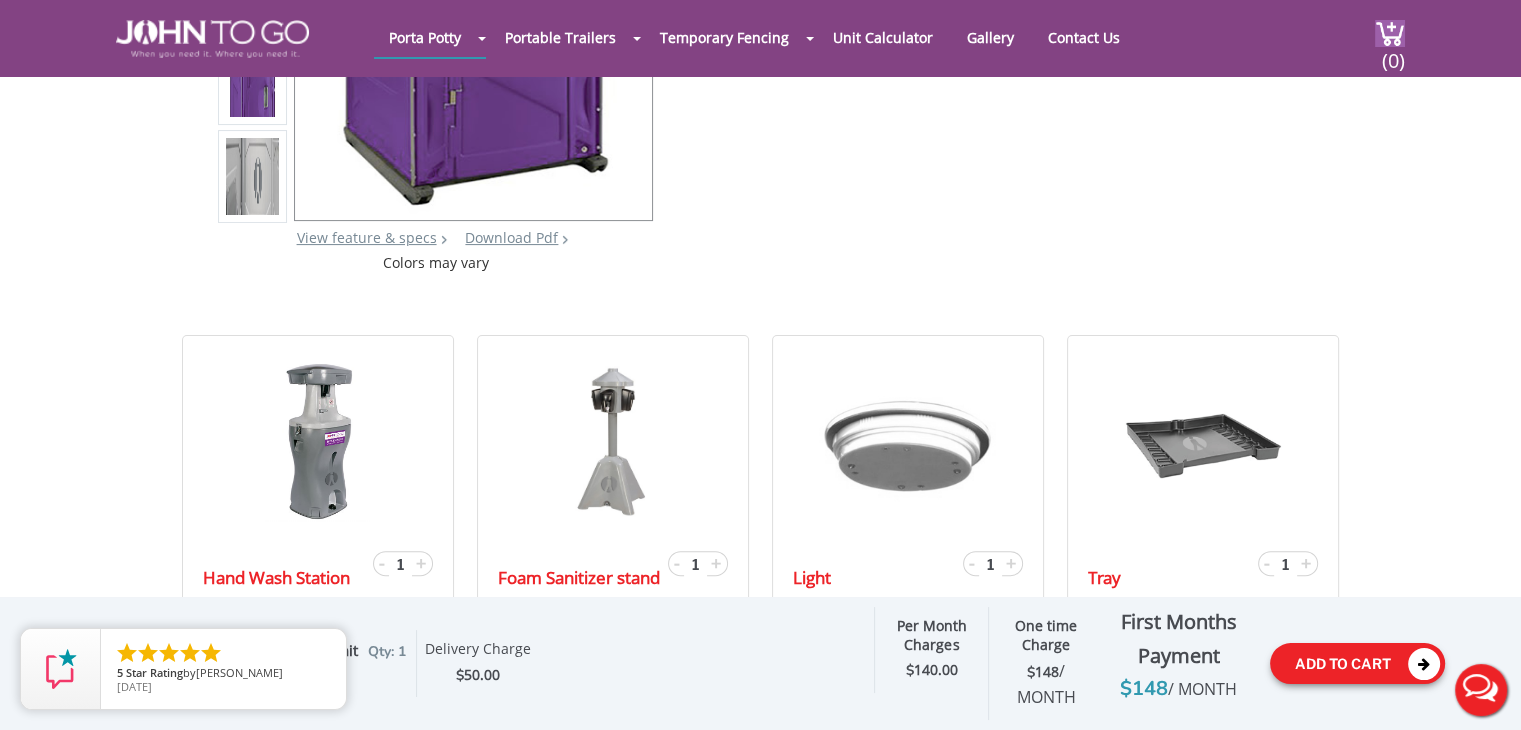 scroll, scrollTop: 0, scrollLeft: 0, axis: both 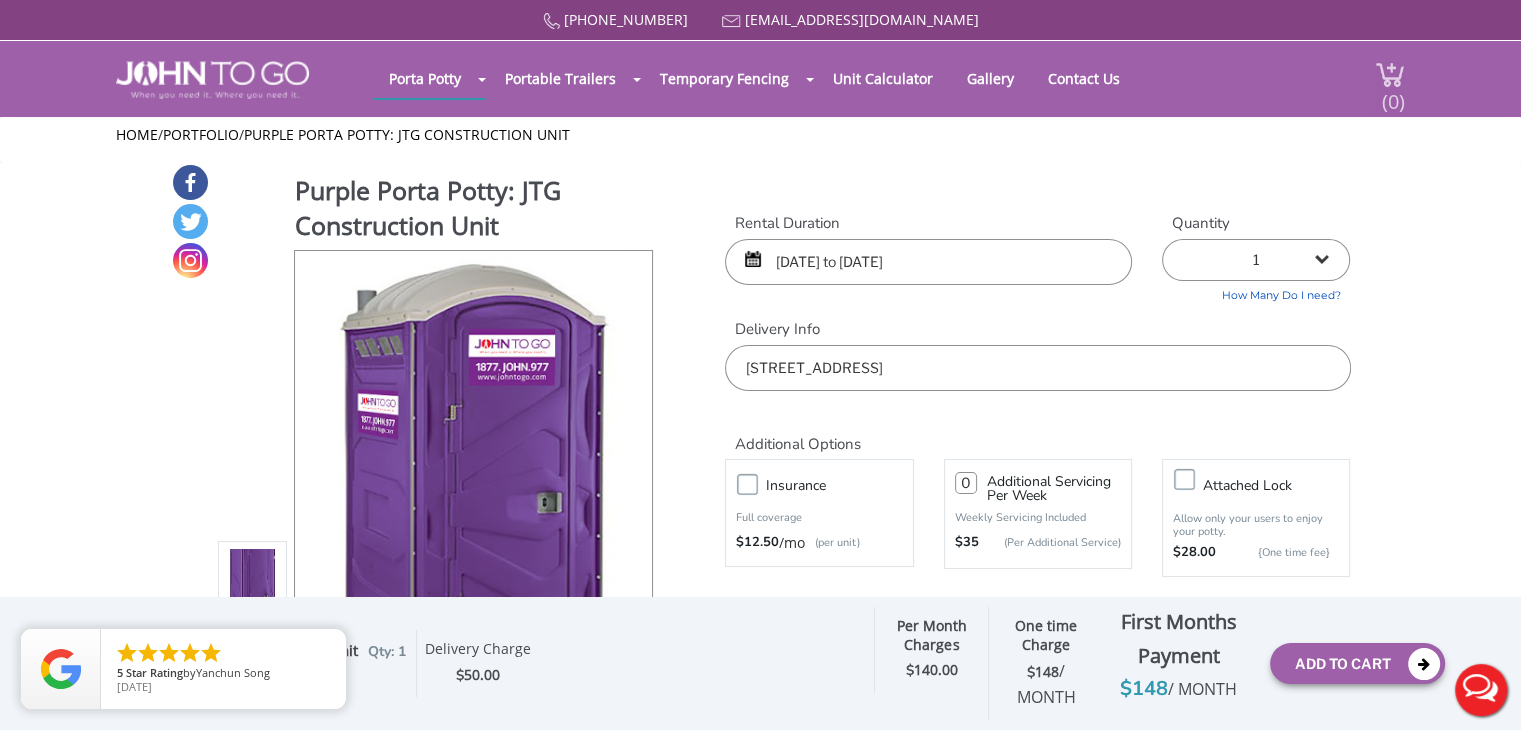 click on "(0)" at bounding box center (1393, 93) 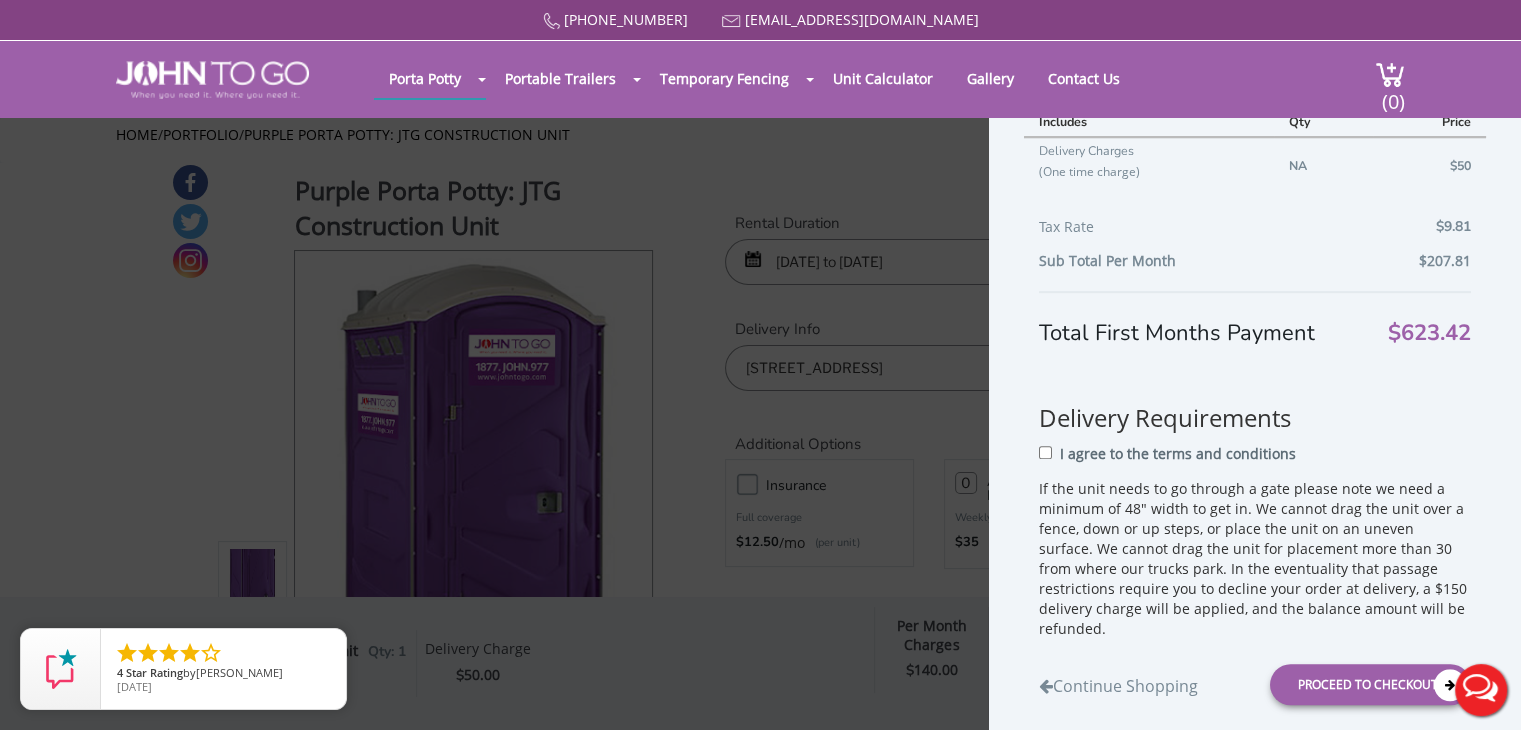 scroll, scrollTop: 844, scrollLeft: 0, axis: vertical 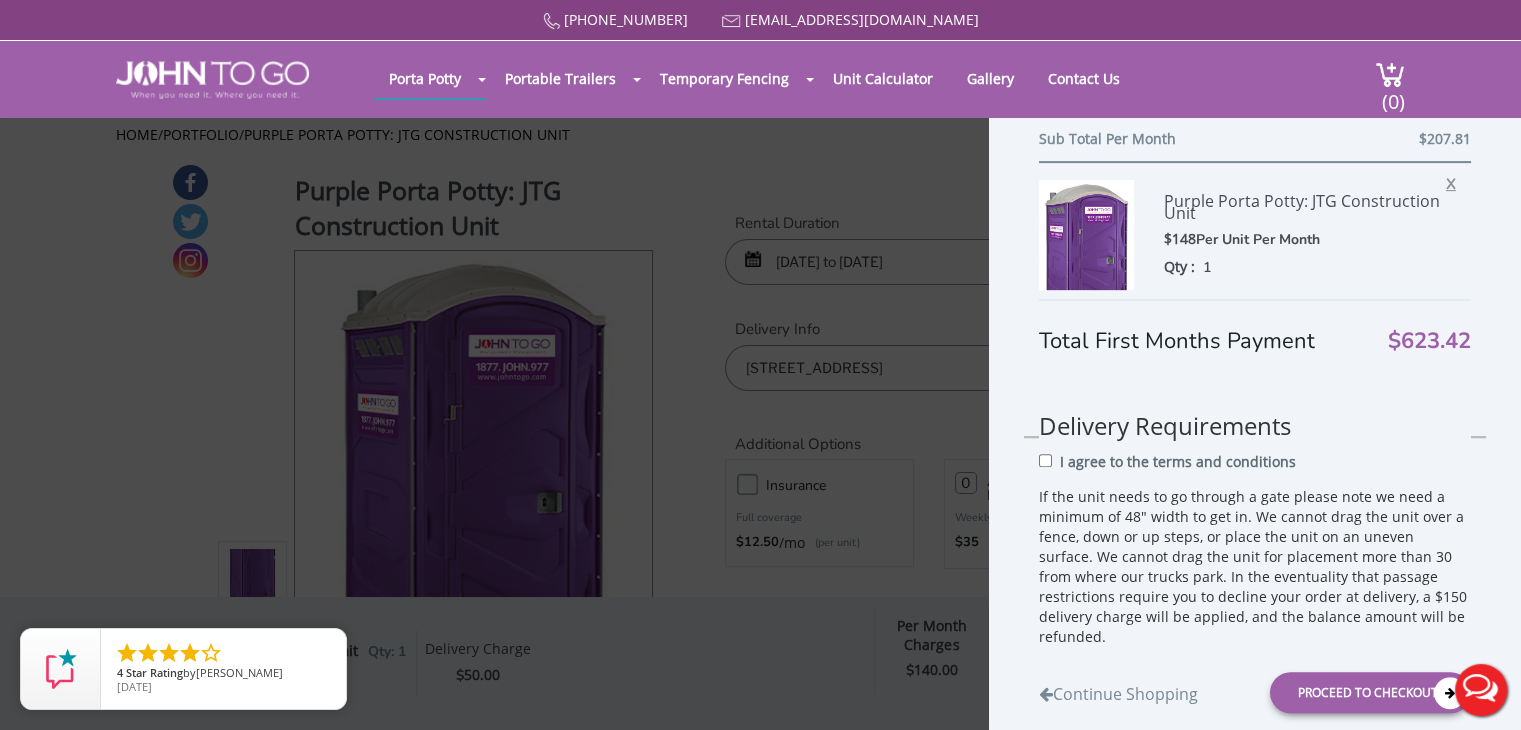 click on "X" at bounding box center [1456, 181] 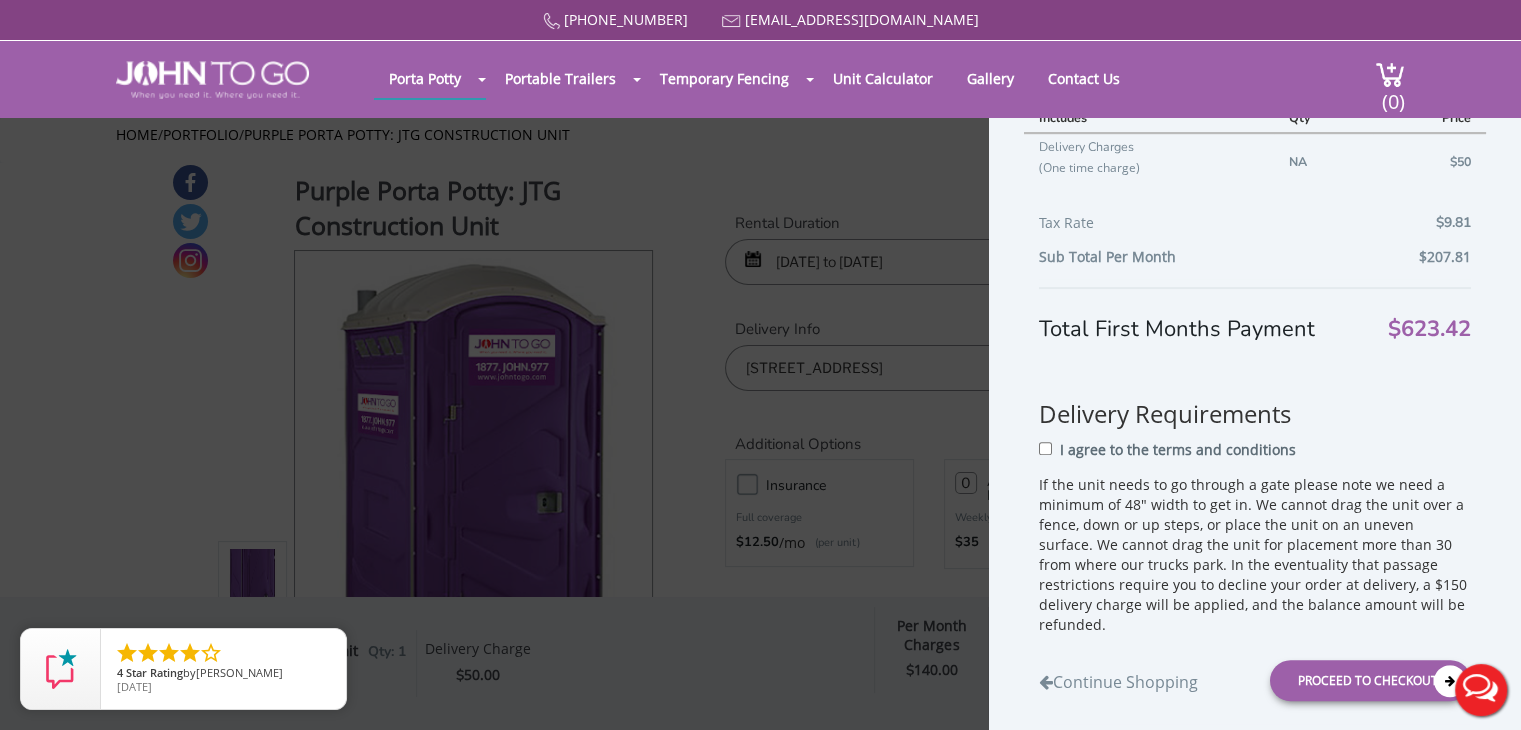 scroll, scrollTop: 724, scrollLeft: 0, axis: vertical 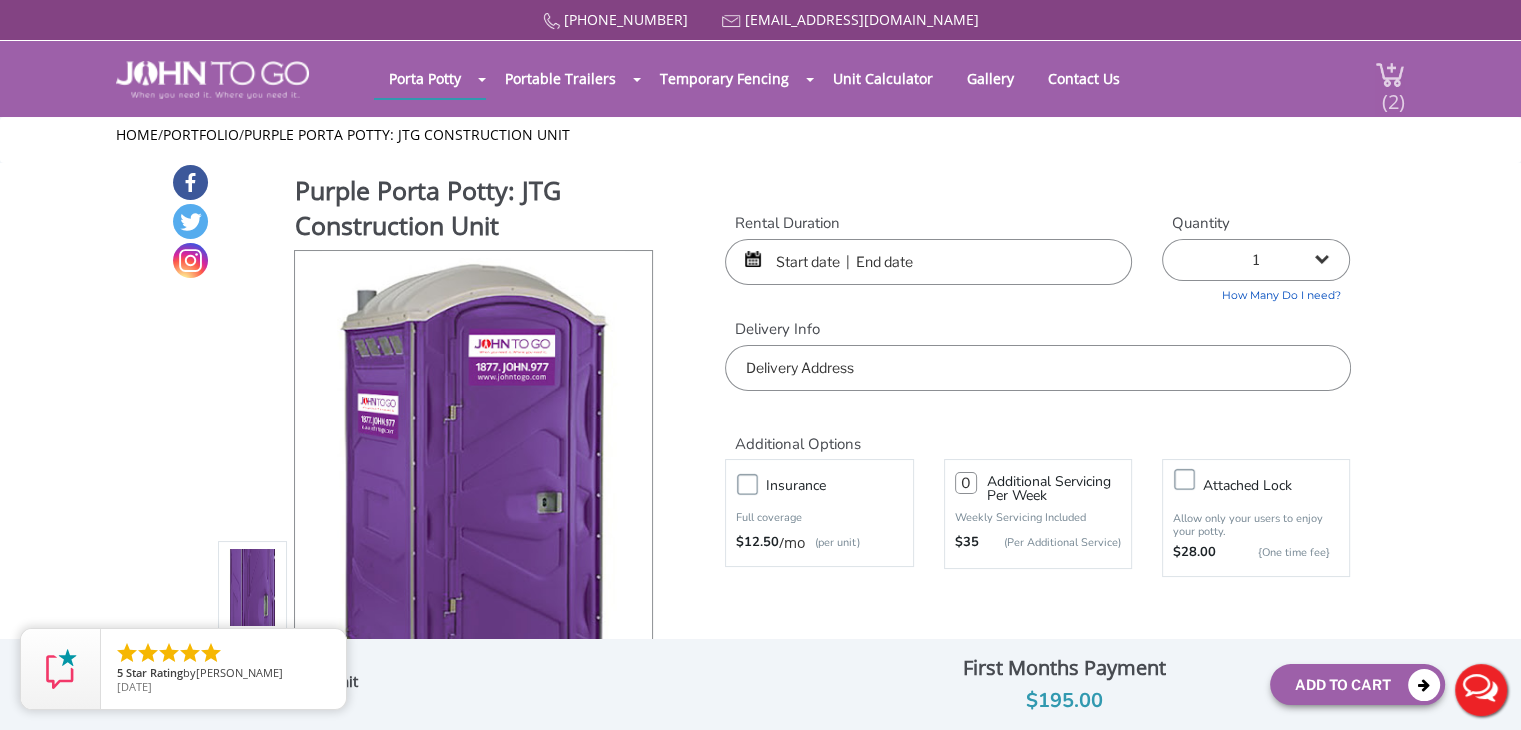 click on "(2)" at bounding box center [1393, 93] 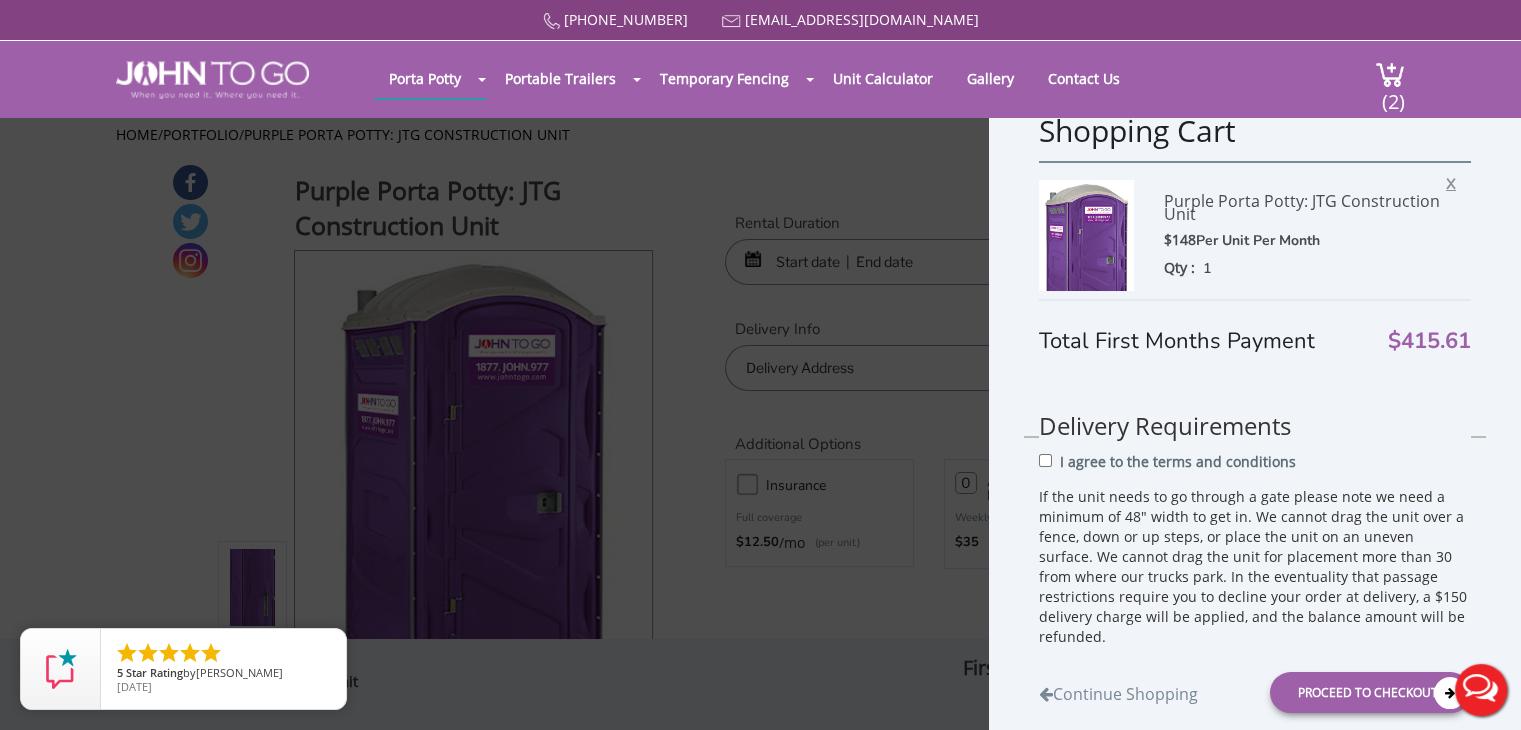 click on "X" at bounding box center [1456, 181] 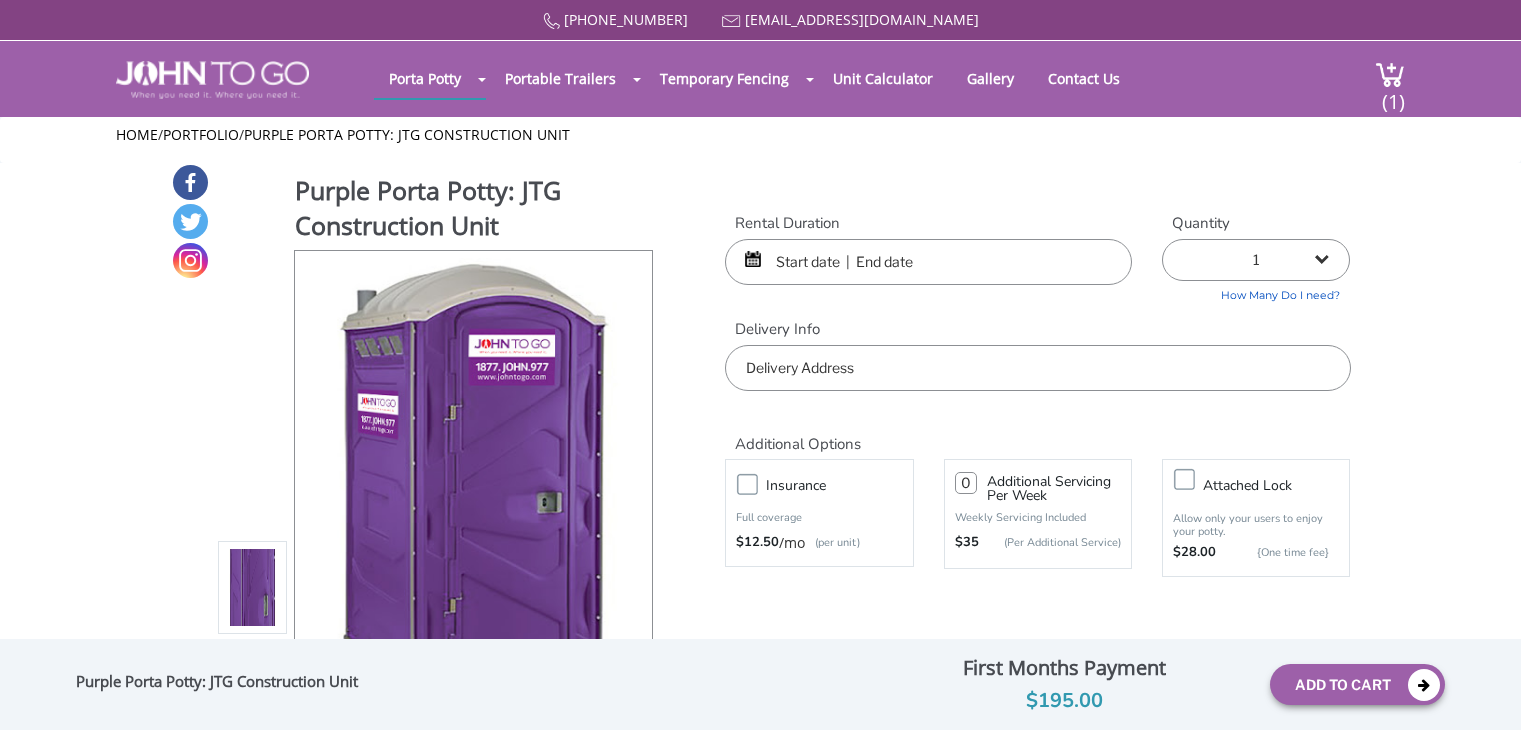scroll, scrollTop: 0, scrollLeft: 0, axis: both 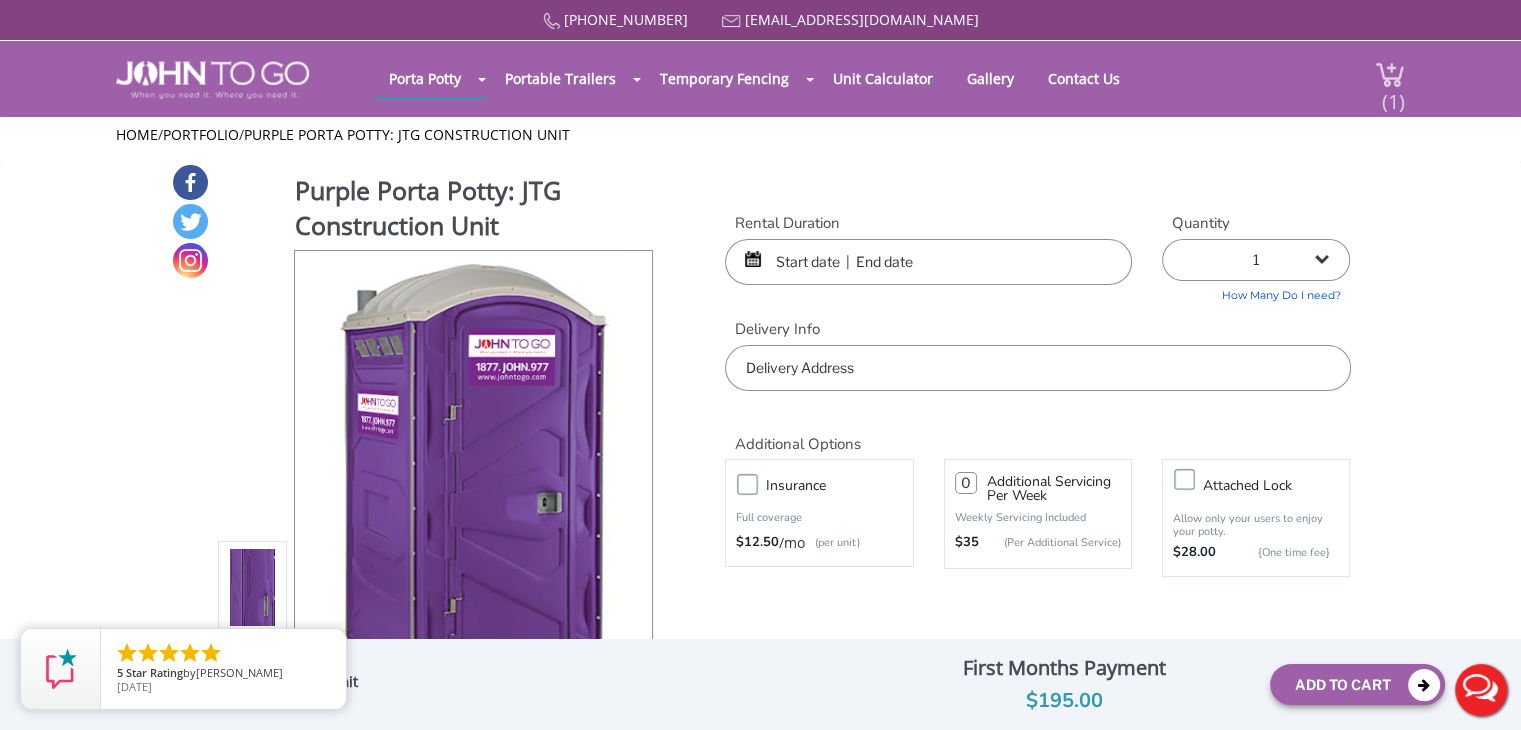 click on "(1)" at bounding box center [1393, 93] 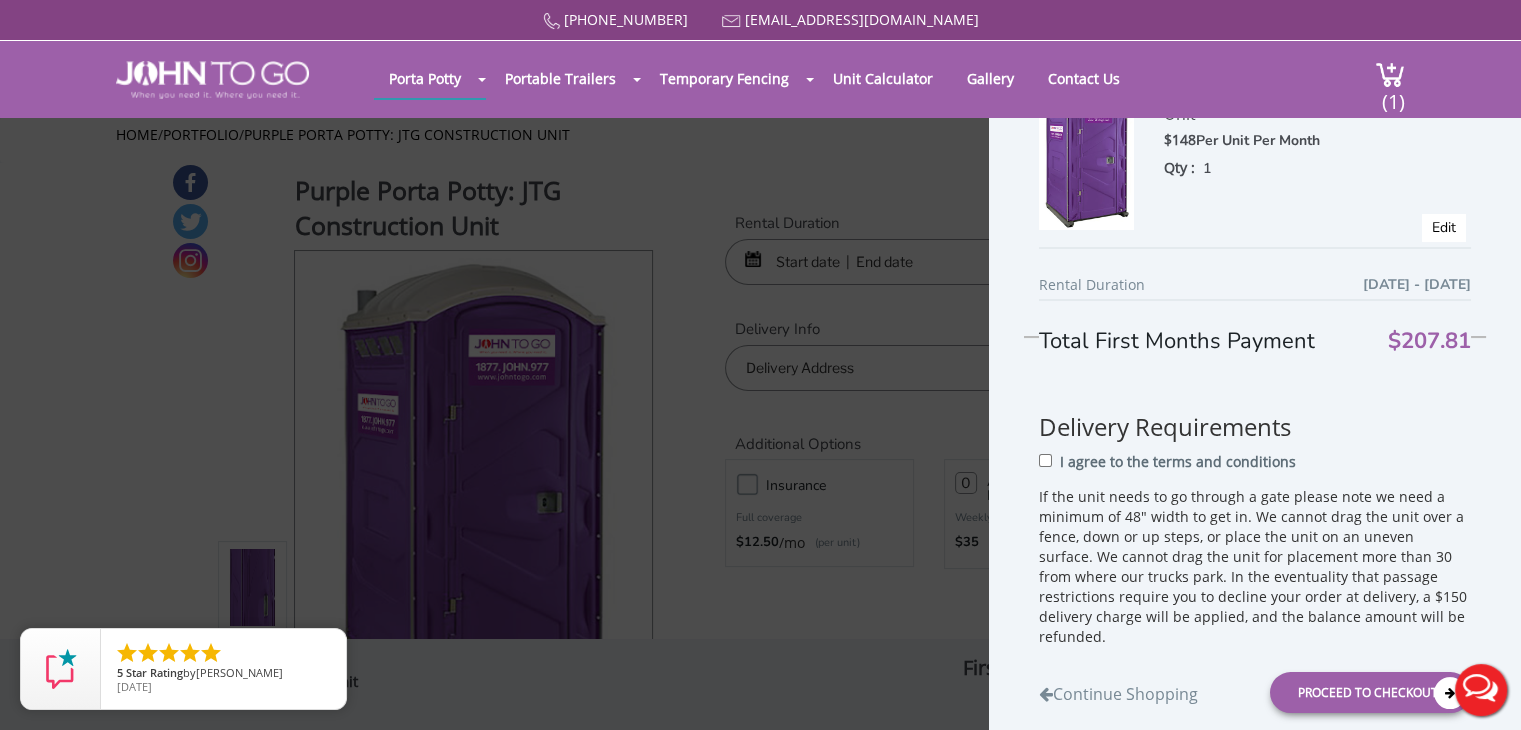 scroll, scrollTop: 200, scrollLeft: 0, axis: vertical 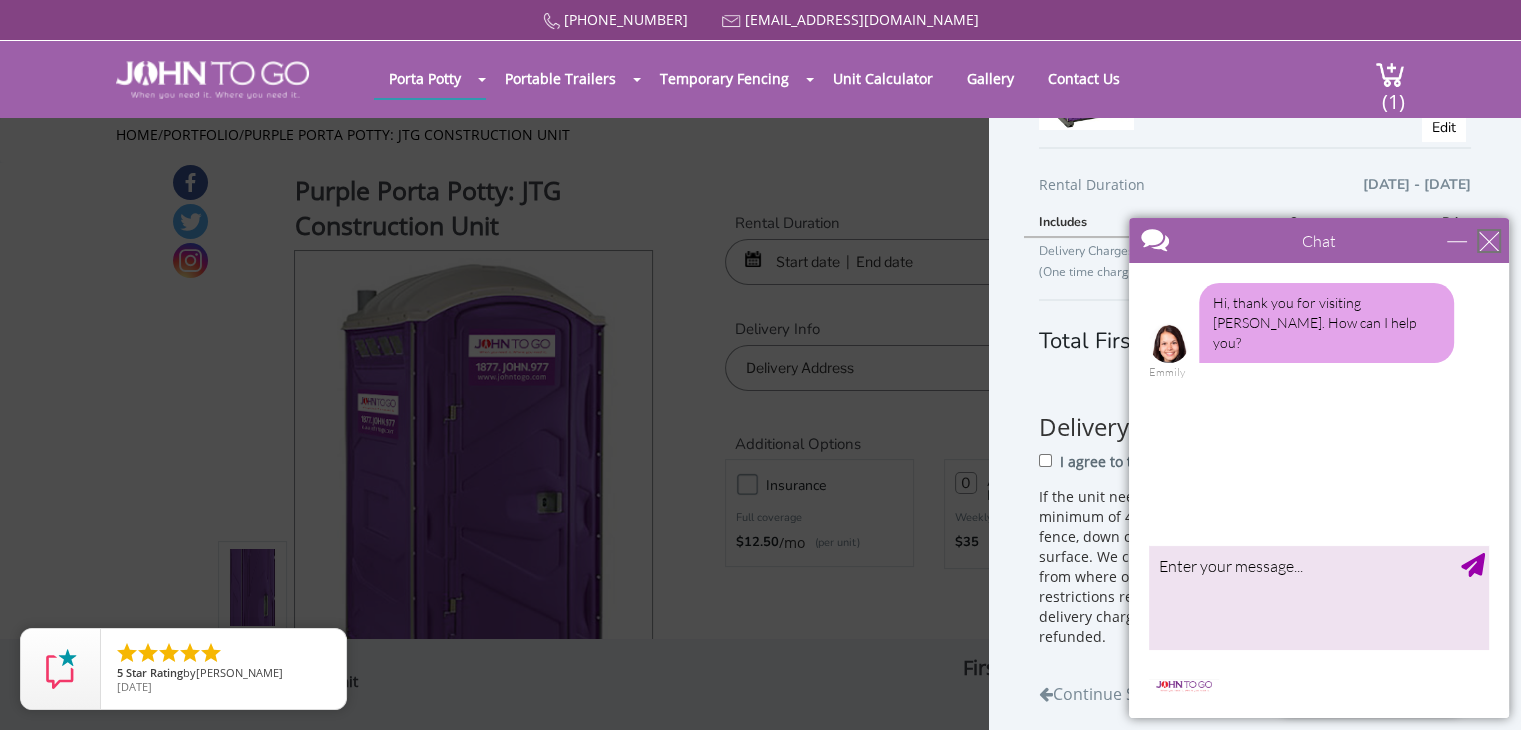 click at bounding box center (1489, 241) 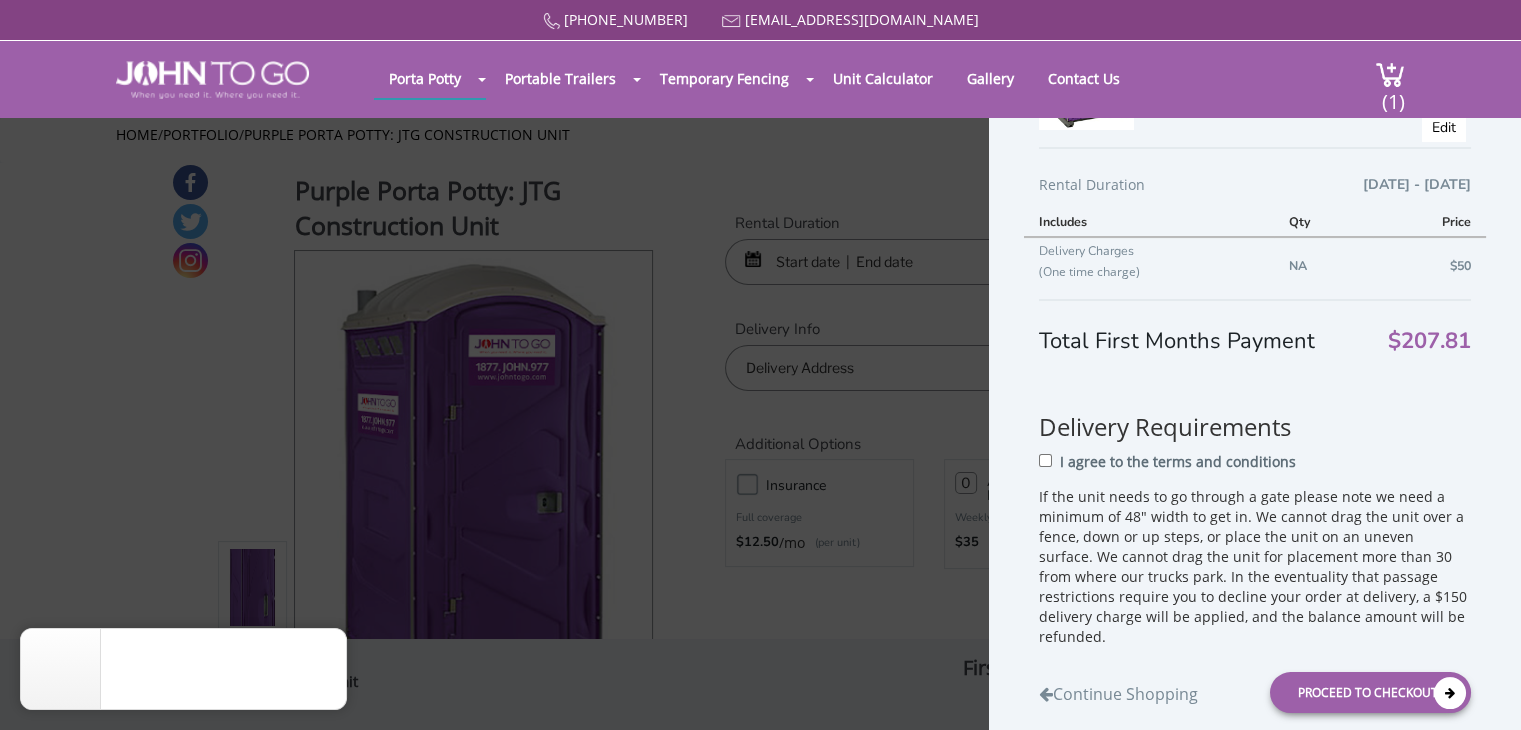 scroll, scrollTop: 0, scrollLeft: 0, axis: both 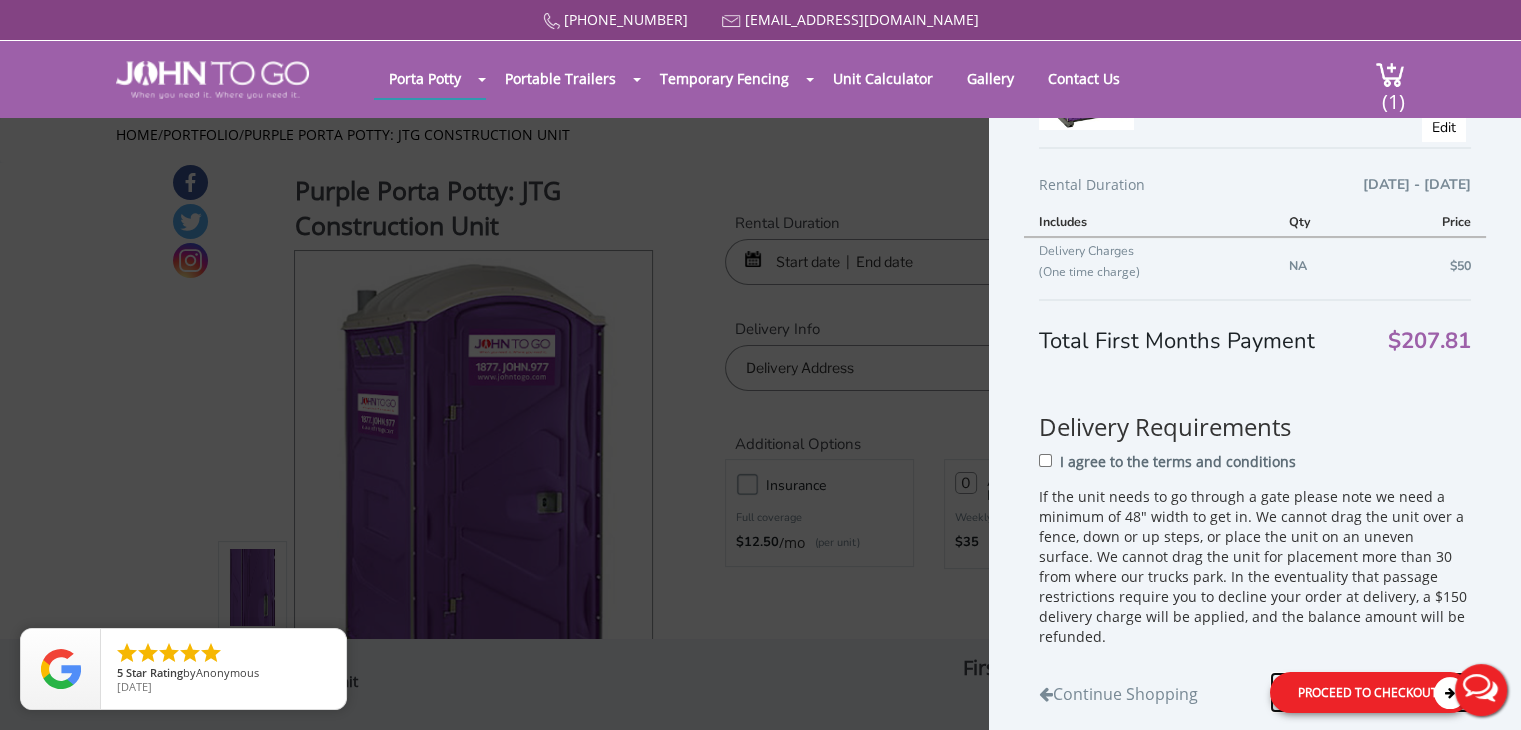 click at bounding box center [1450, 693] 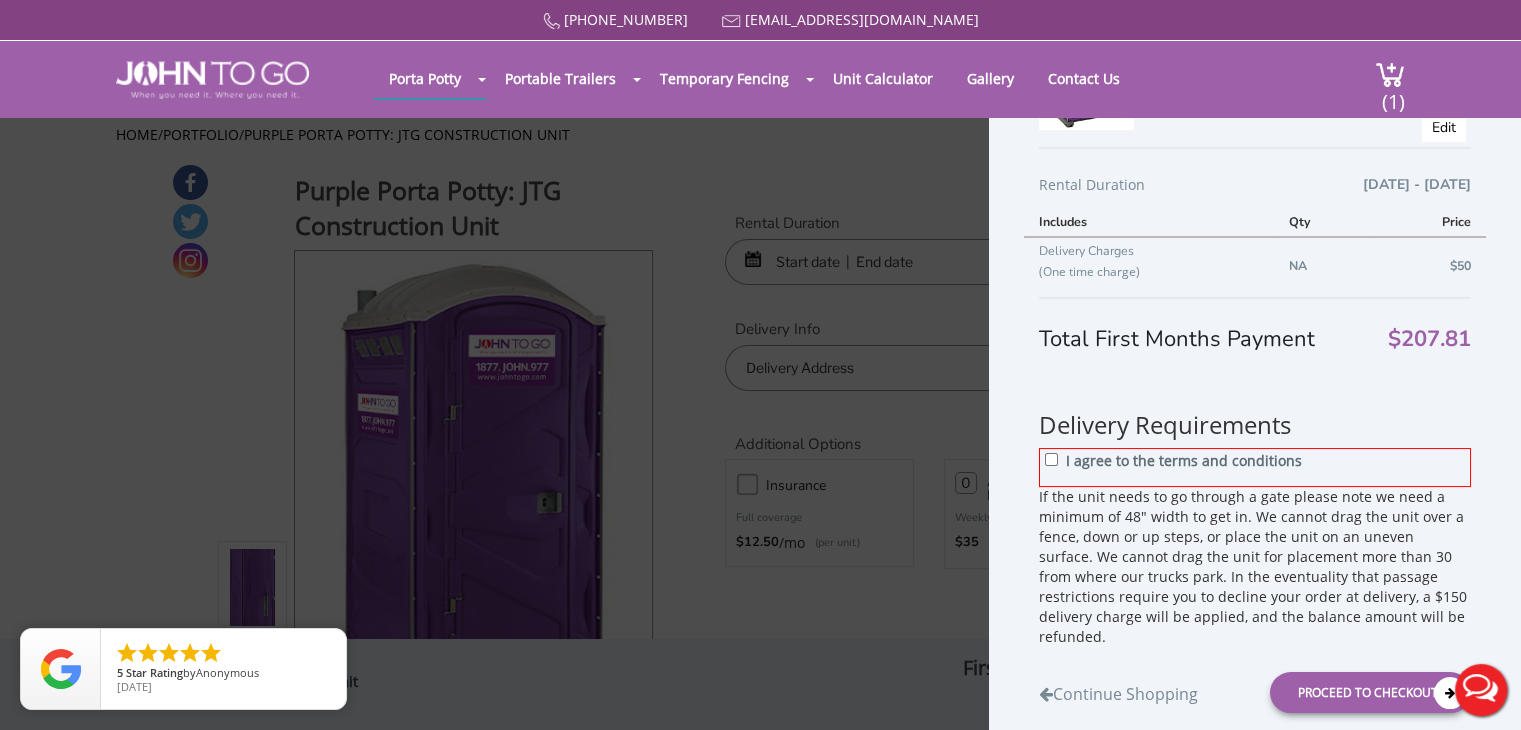 click on "If the unit needs to go through a gate please note we need a minimum of 48" width to get in.
We cannot drag the unit over a fence, down or up steps, or place the unit on an uneven surface.
We cannot drag the unit for placement more than 30 from where our trucks park.
In the eventuality that passage restrictions require you to decline your order at delivery, a $150 delivery charge will be applied, and the balance amount will be refunded." at bounding box center (1255, 567) 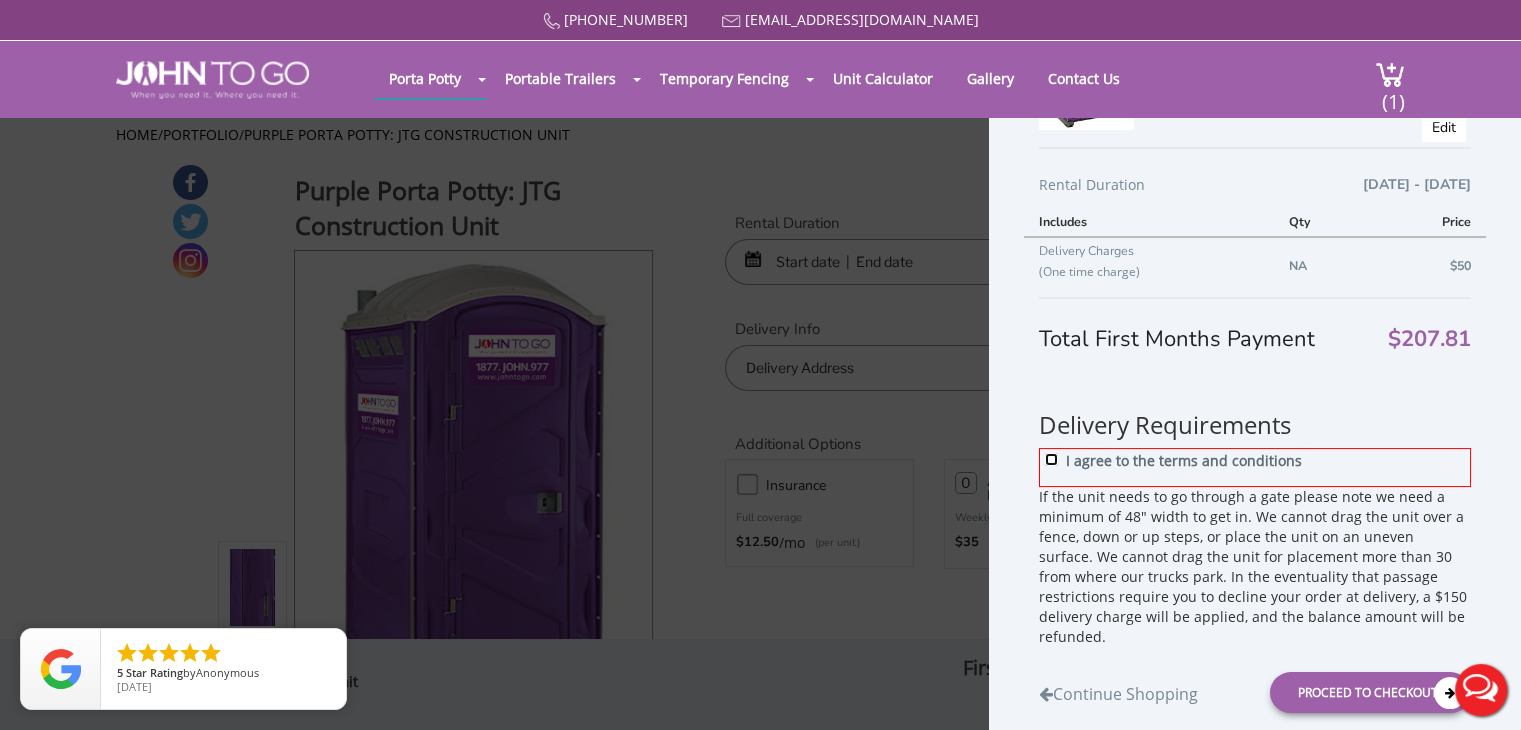 click on "I agree to the terms and conditions" at bounding box center [1051, 459] 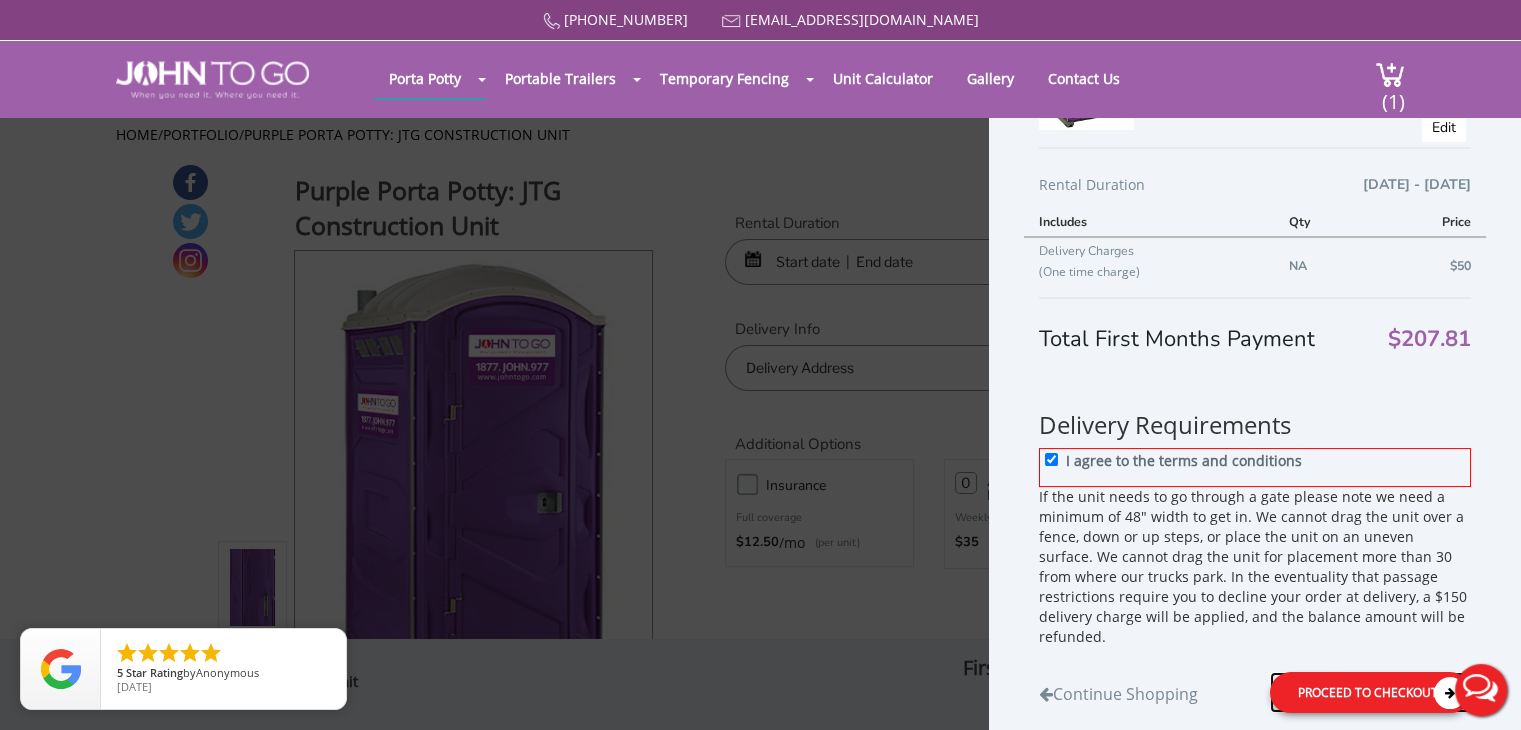 click on "Proceed to Checkout" at bounding box center [1370, 692] 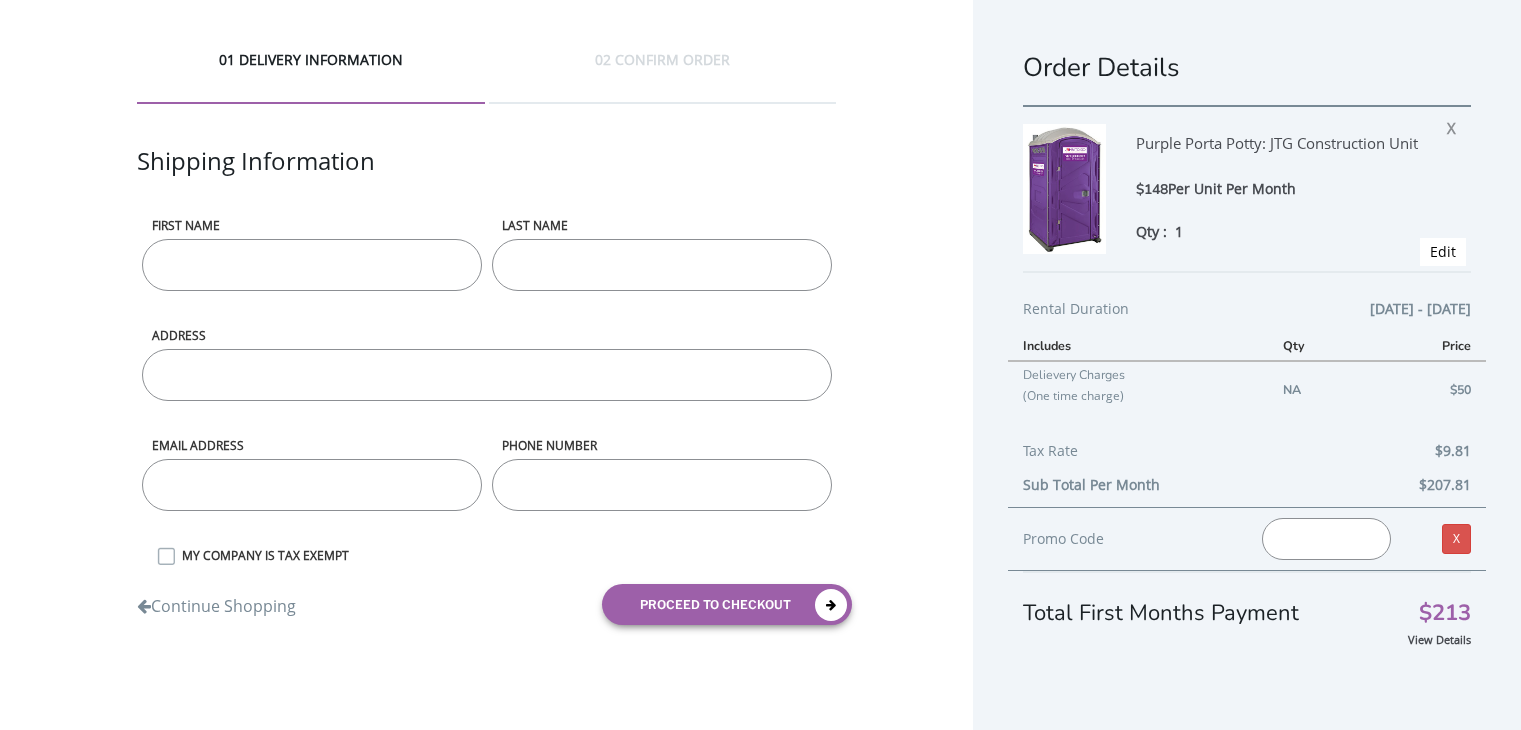 scroll, scrollTop: 0, scrollLeft: 0, axis: both 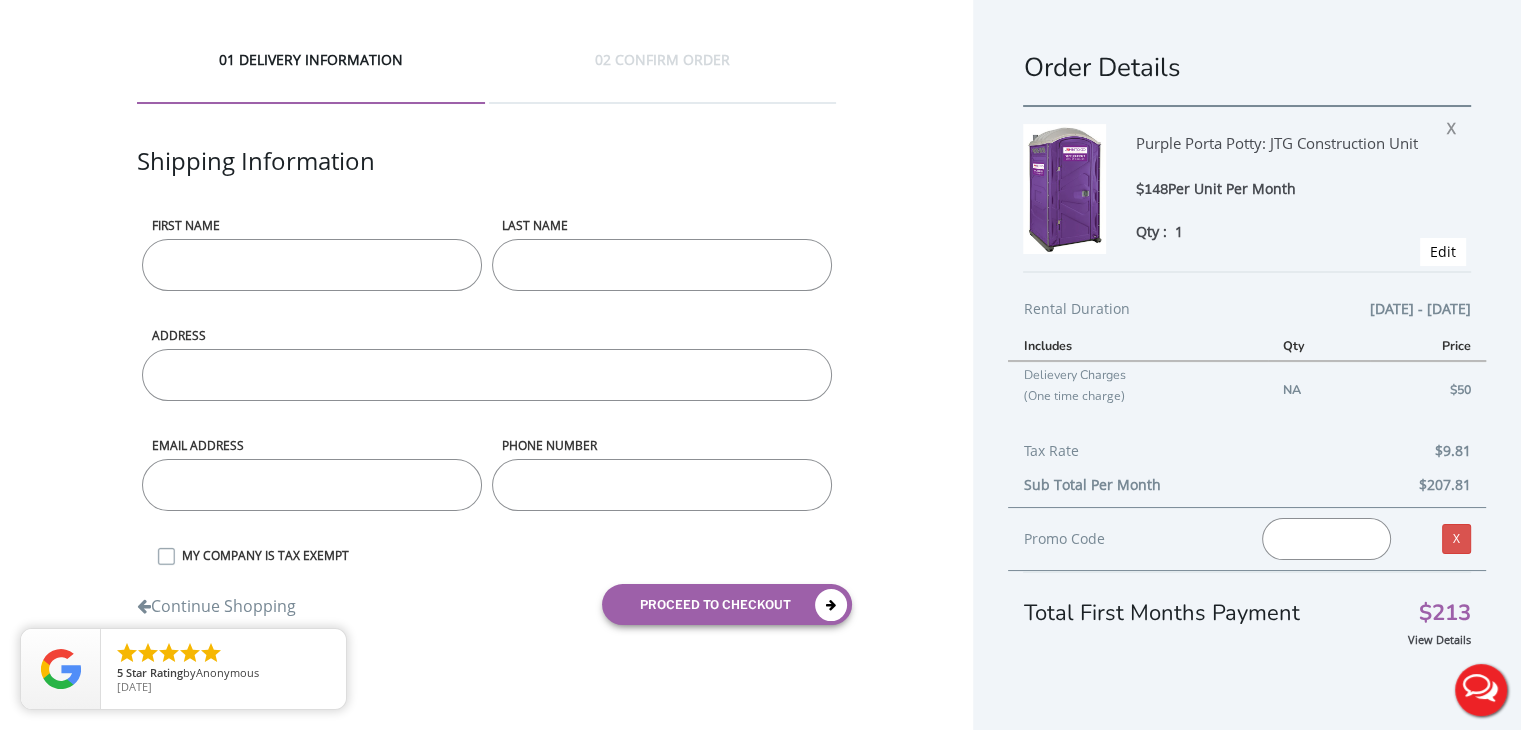 click on "First name" at bounding box center [312, 265] 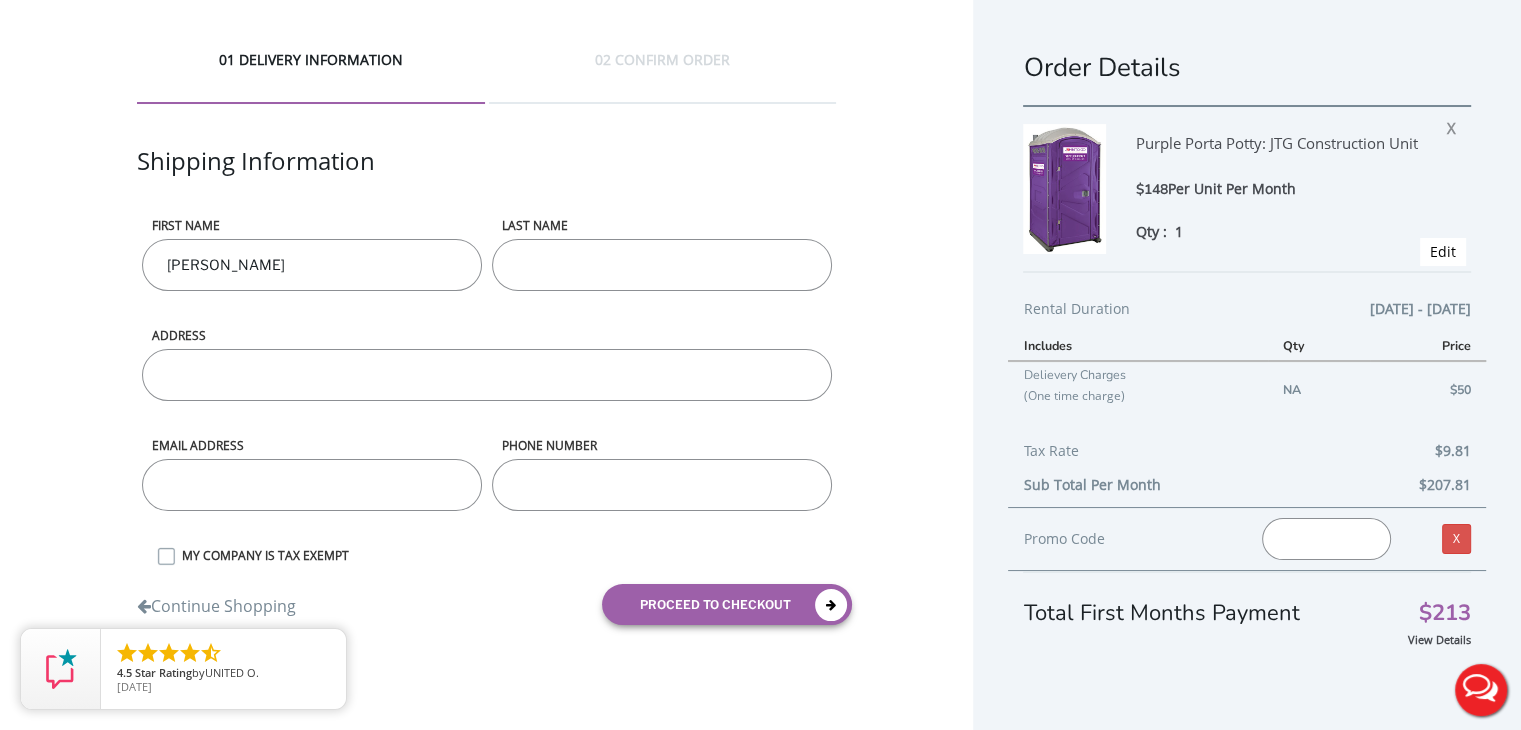 type on "Ernesto" 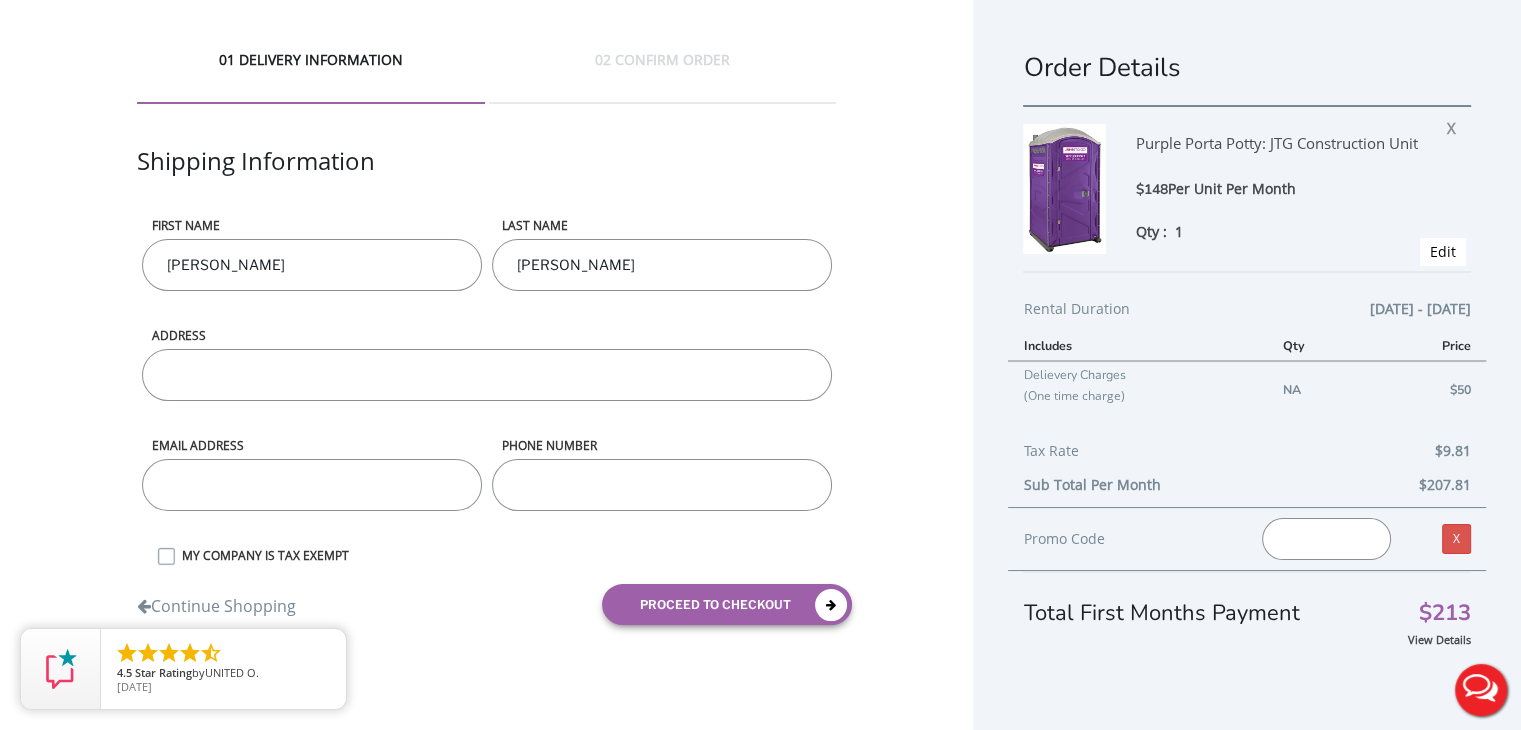 type on "Duran" 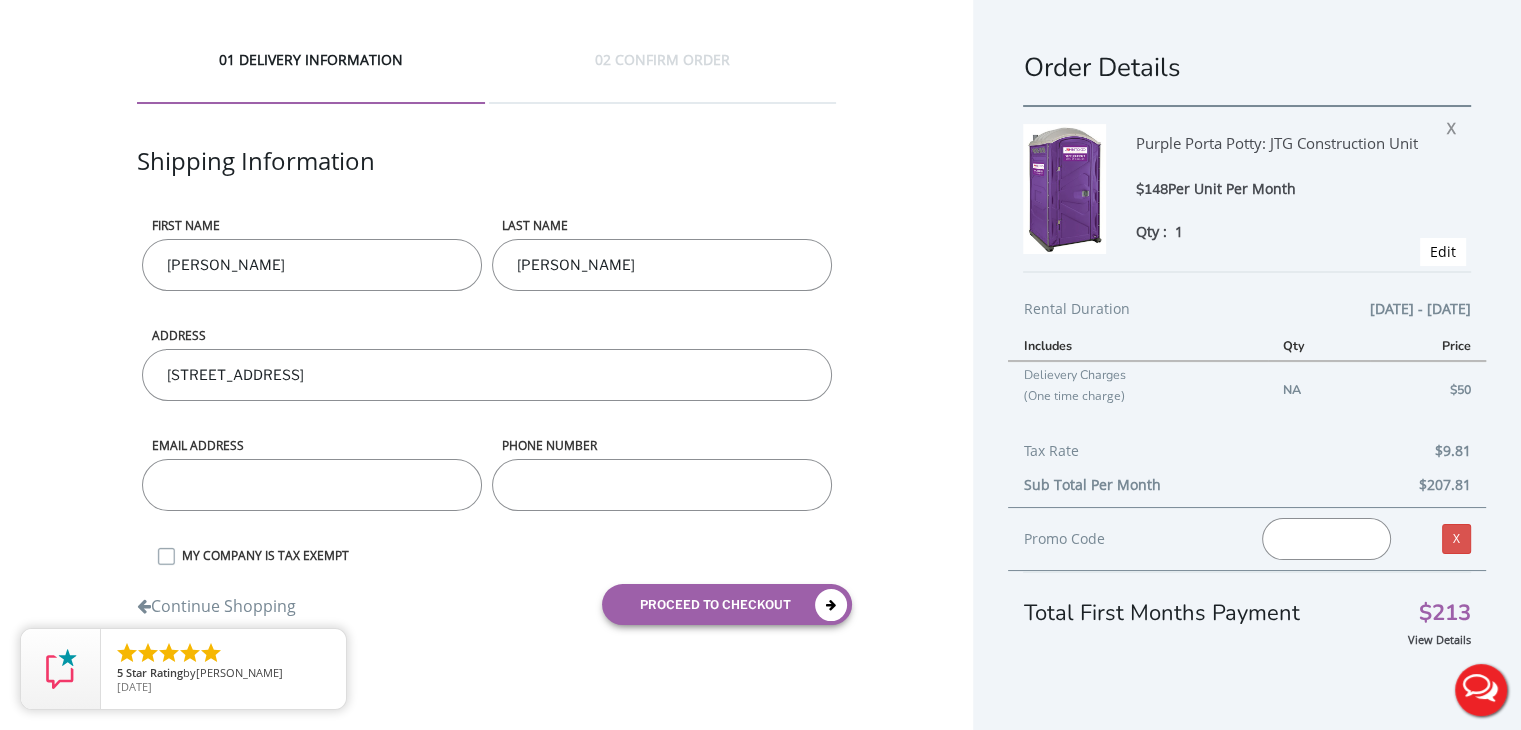 click on "80 N 22nd Street" at bounding box center [487, 375] 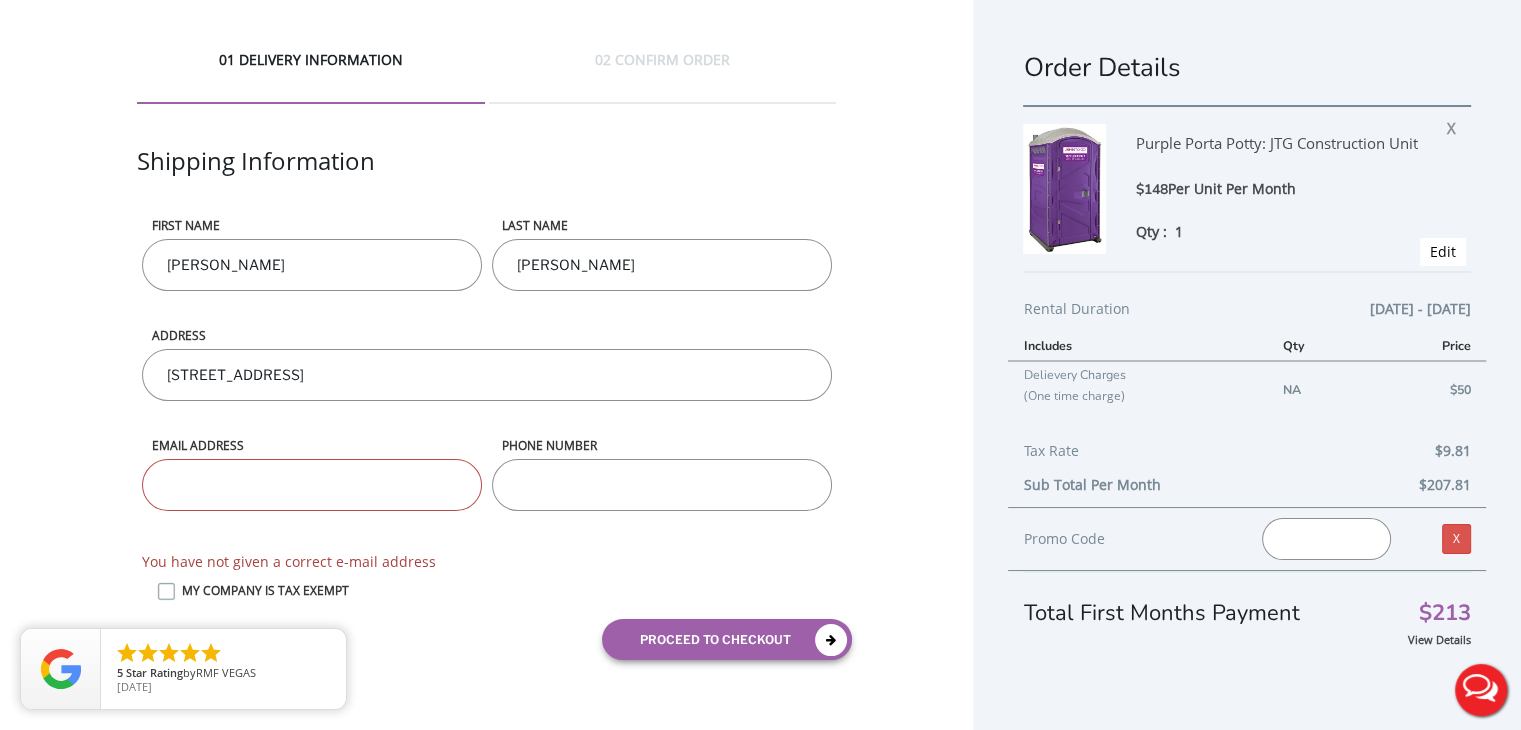 type on "80 N 22nd Street, East Orange, NJ 07017" 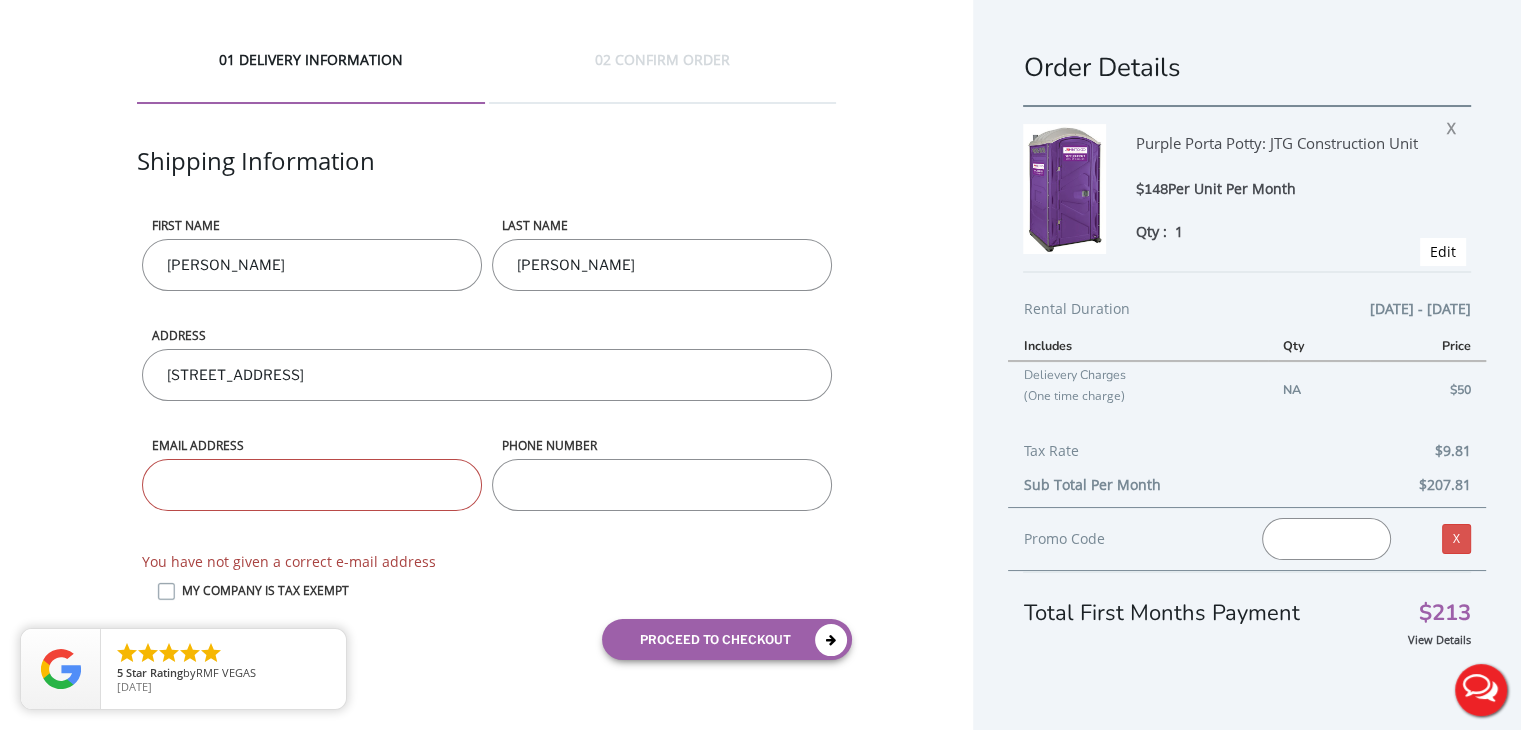 click at bounding box center [312, 485] 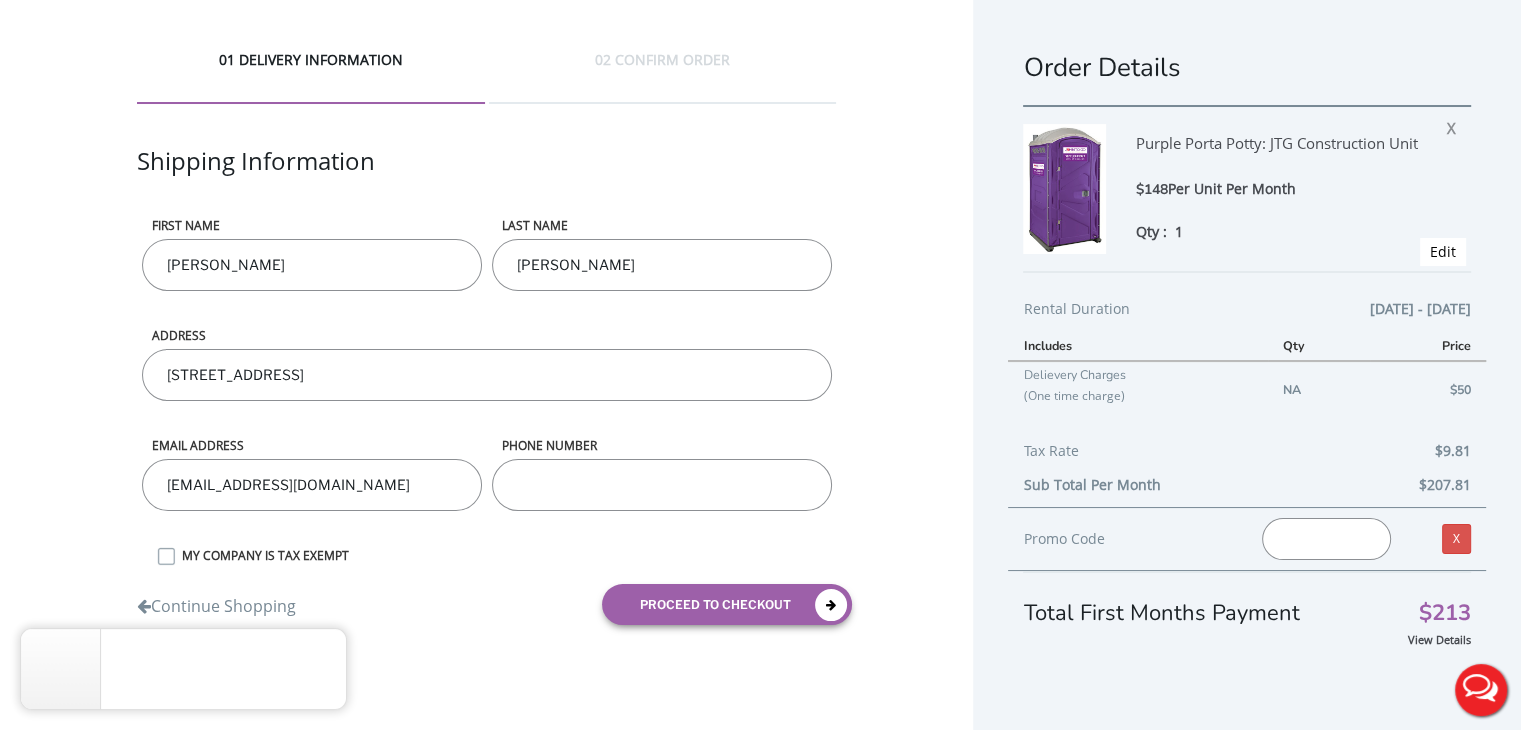 type on "eduran@redstruct.com" 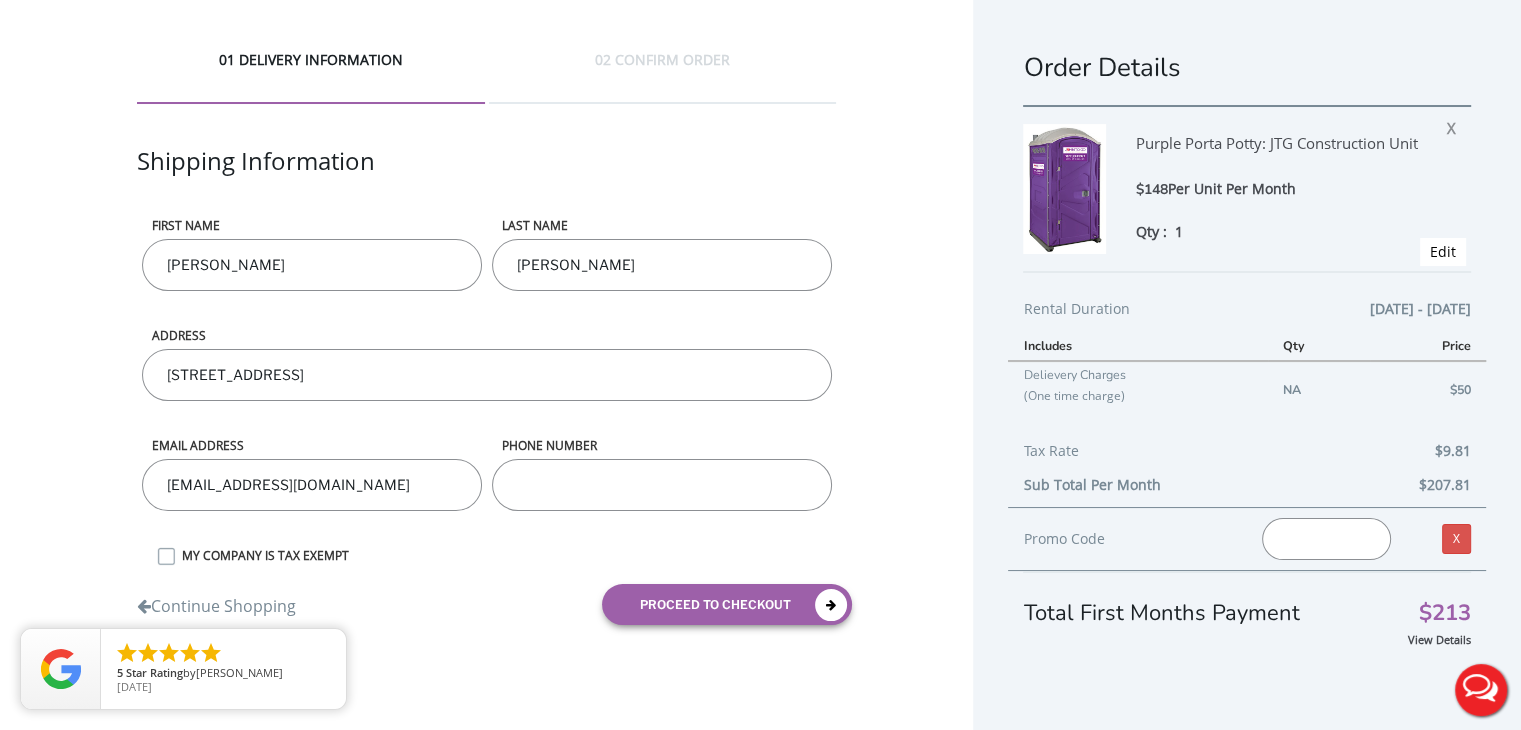 type on "2019882657" 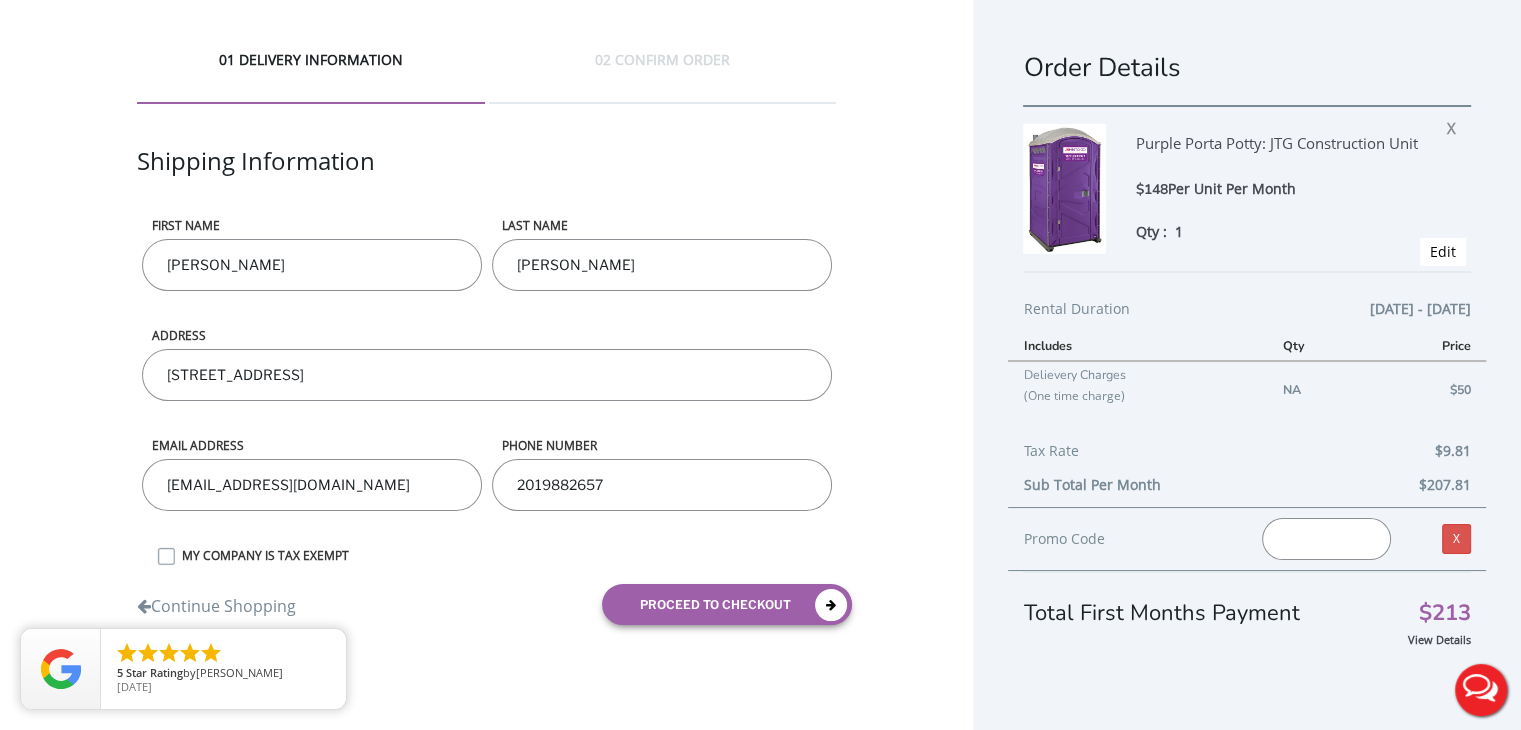 scroll, scrollTop: 36, scrollLeft: 0, axis: vertical 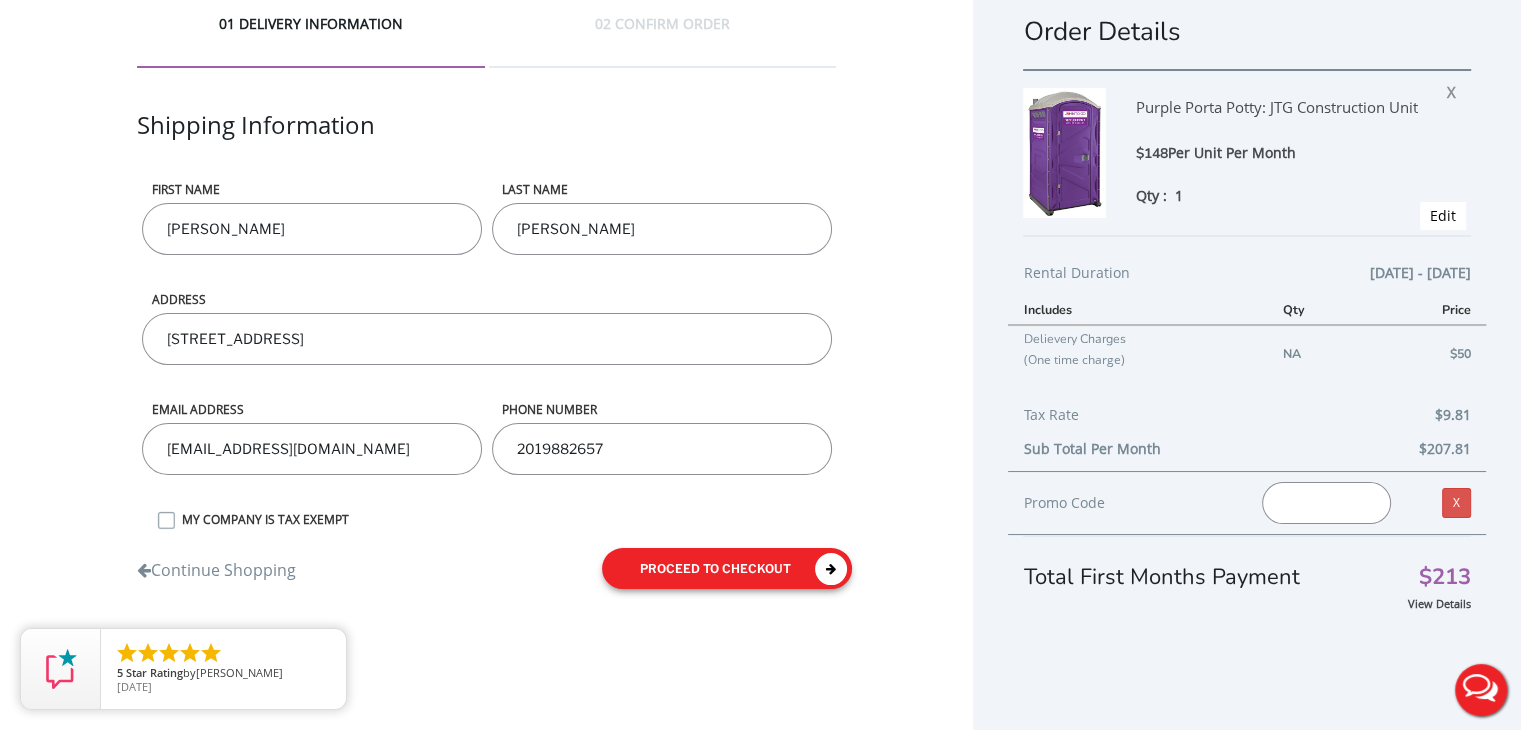click at bounding box center [831, 569] 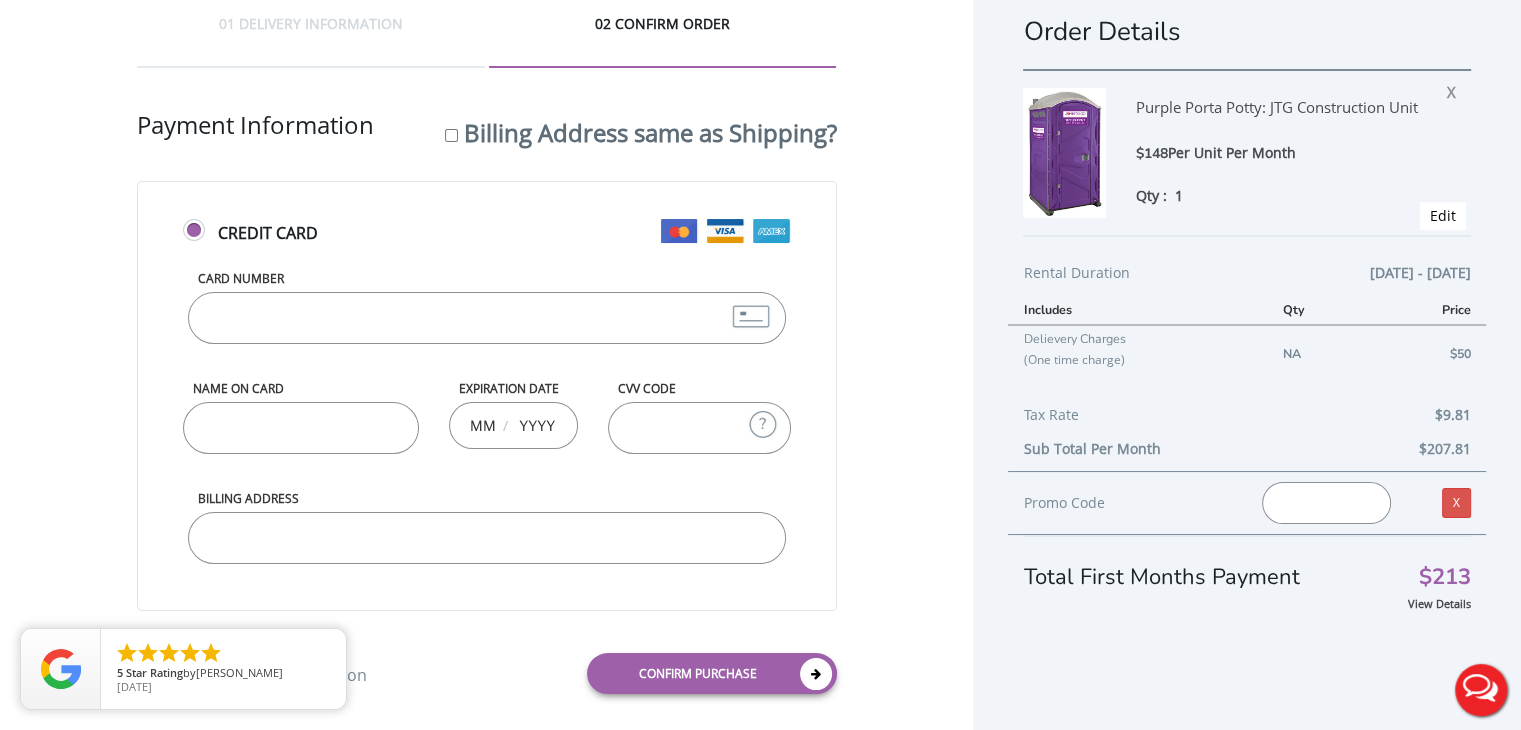 click on "Card Number" at bounding box center (487, 318) 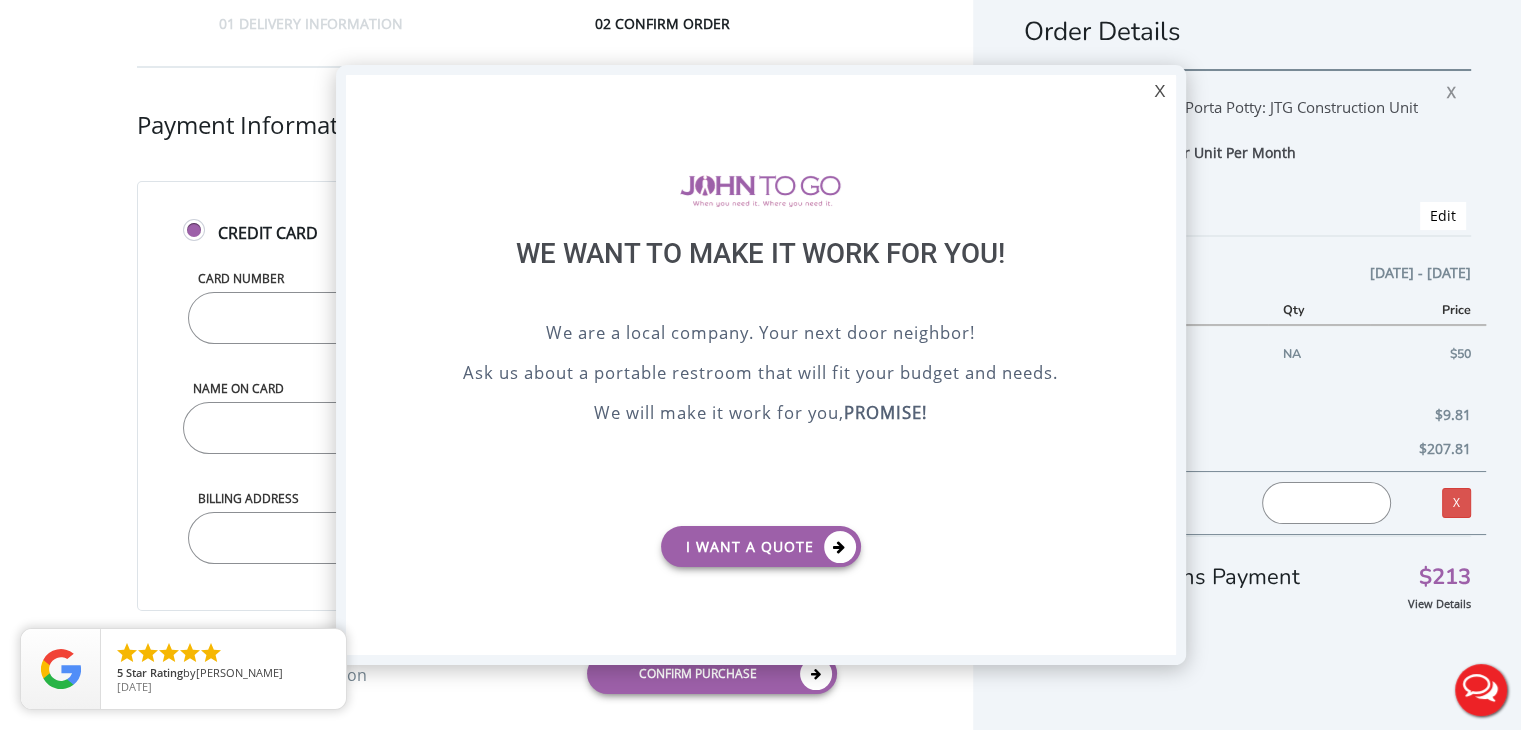 scroll, scrollTop: 0, scrollLeft: 0, axis: both 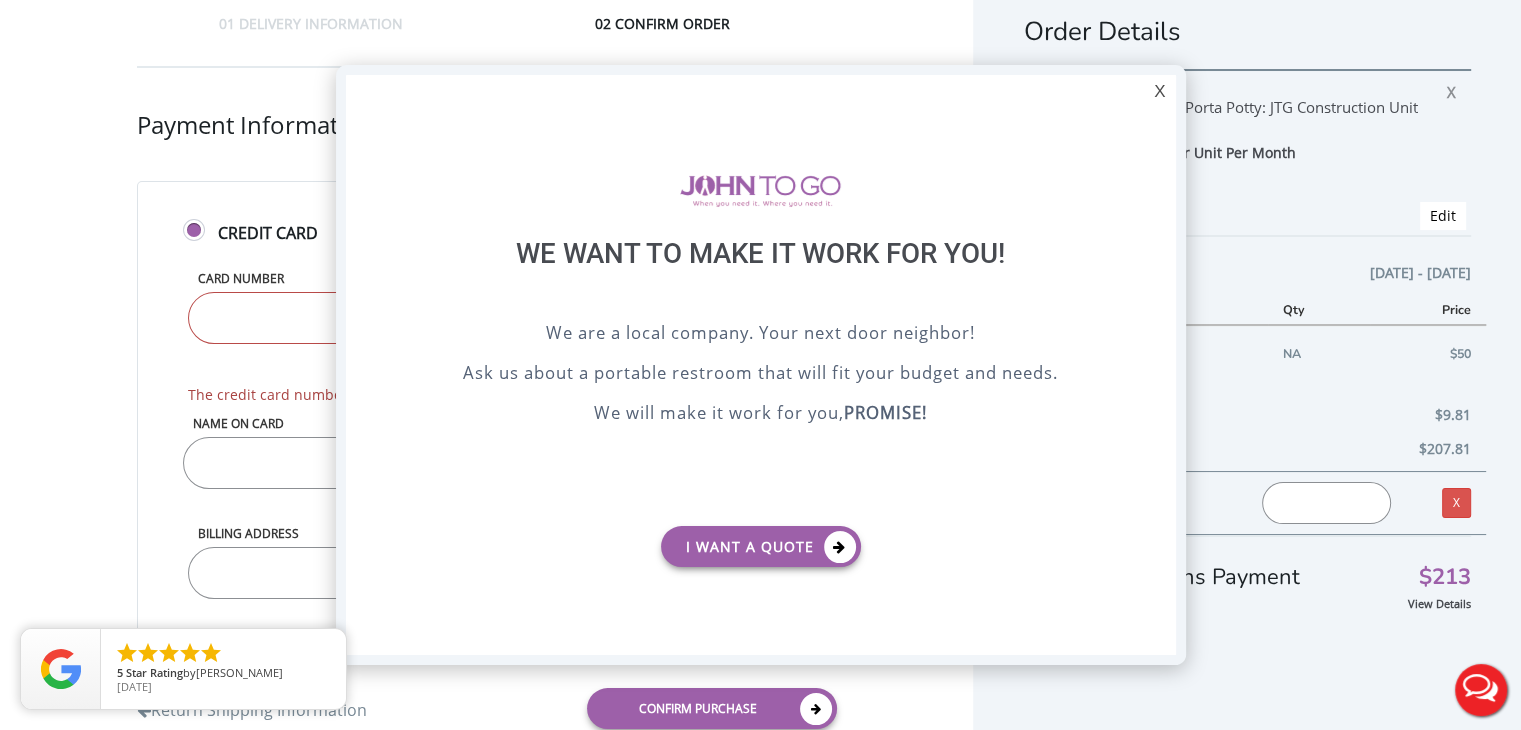 type on "4388576201745513" 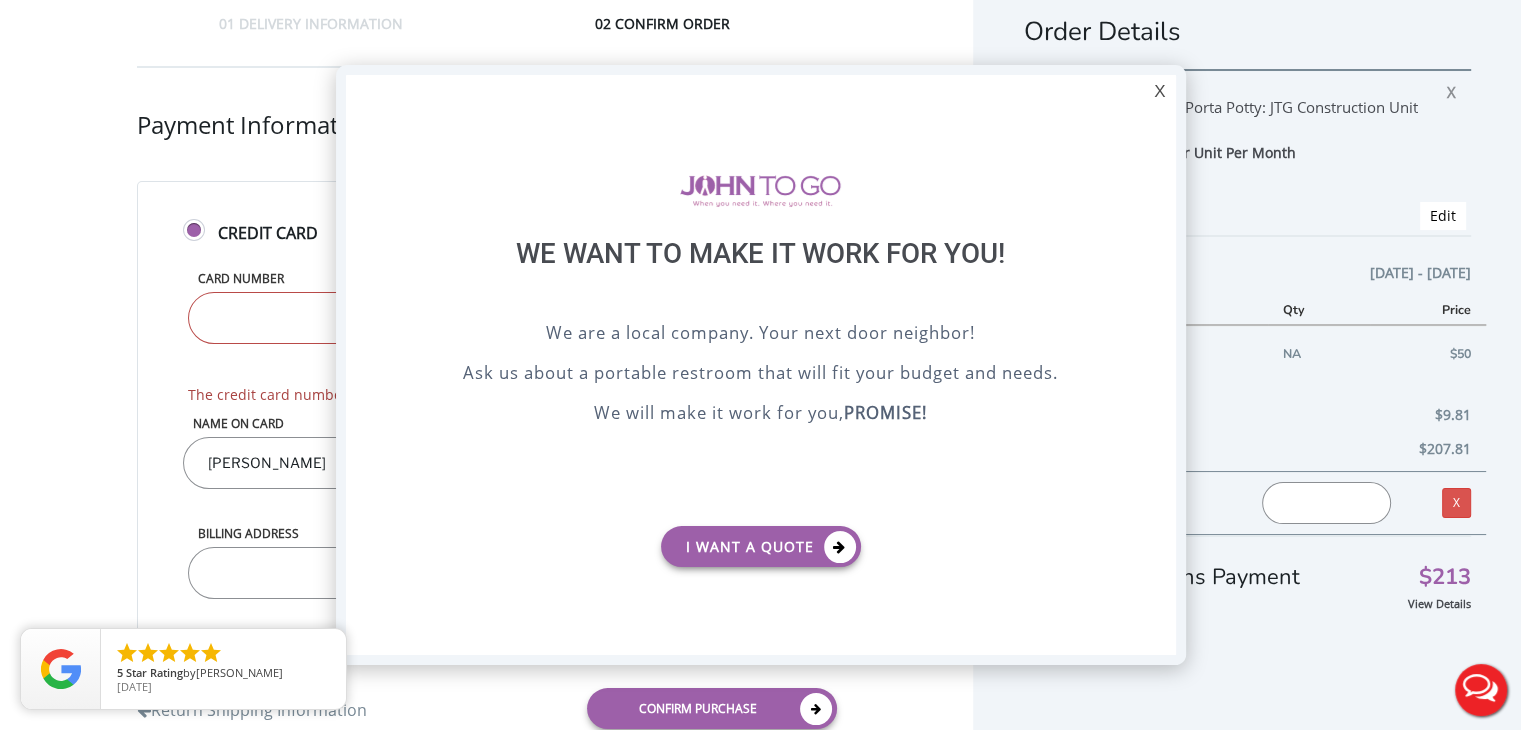 type on "06" 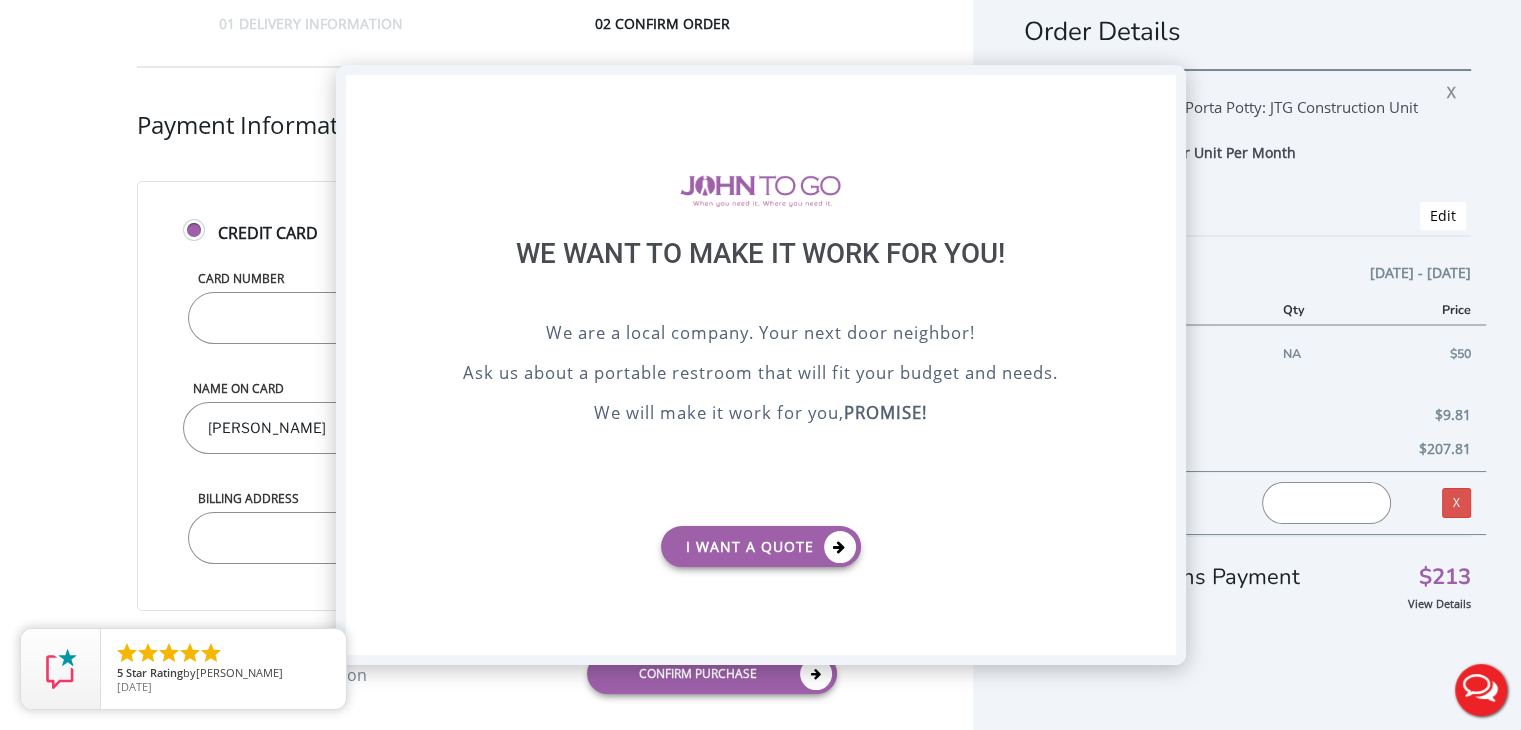click on "X" at bounding box center [1159, 92] 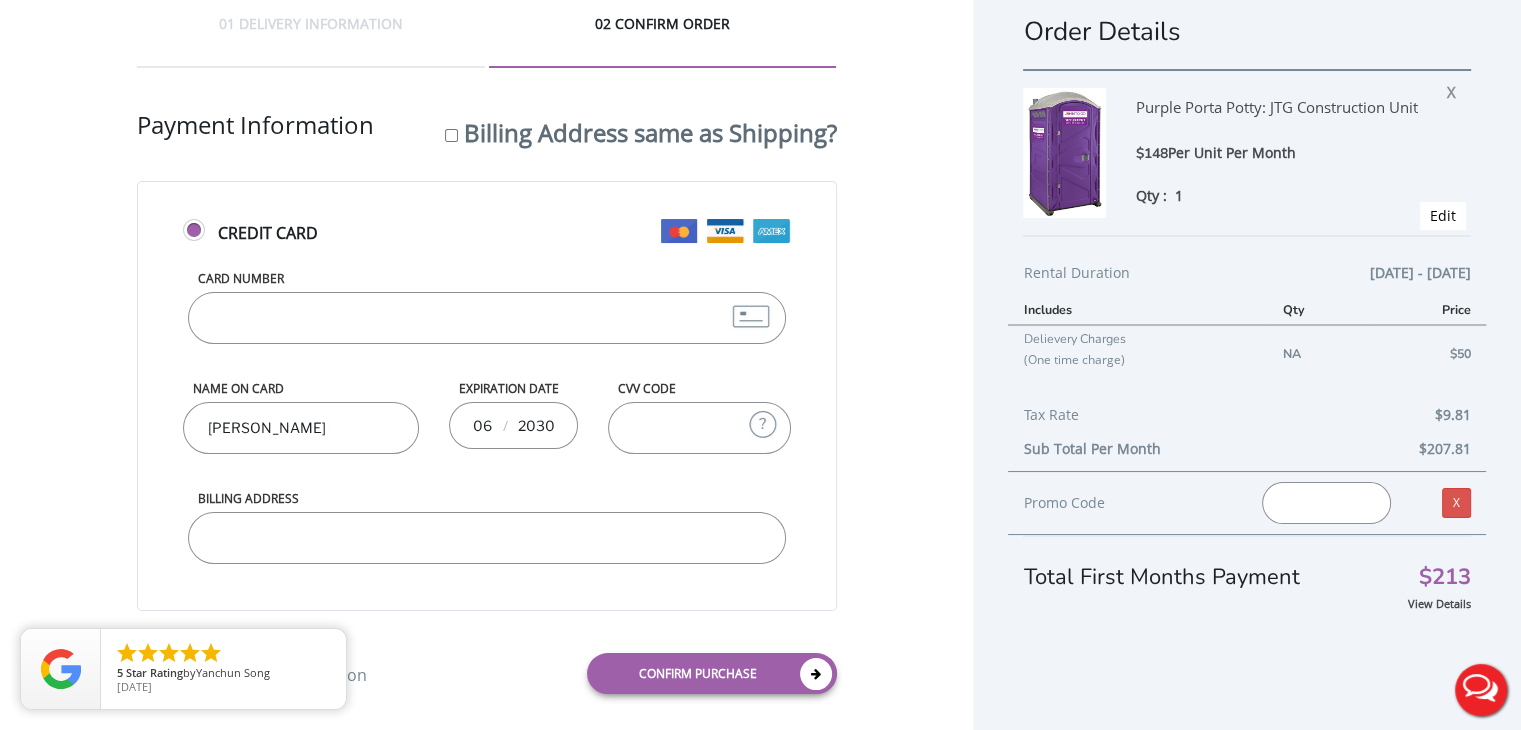click on "CVV Code" at bounding box center [699, 428] 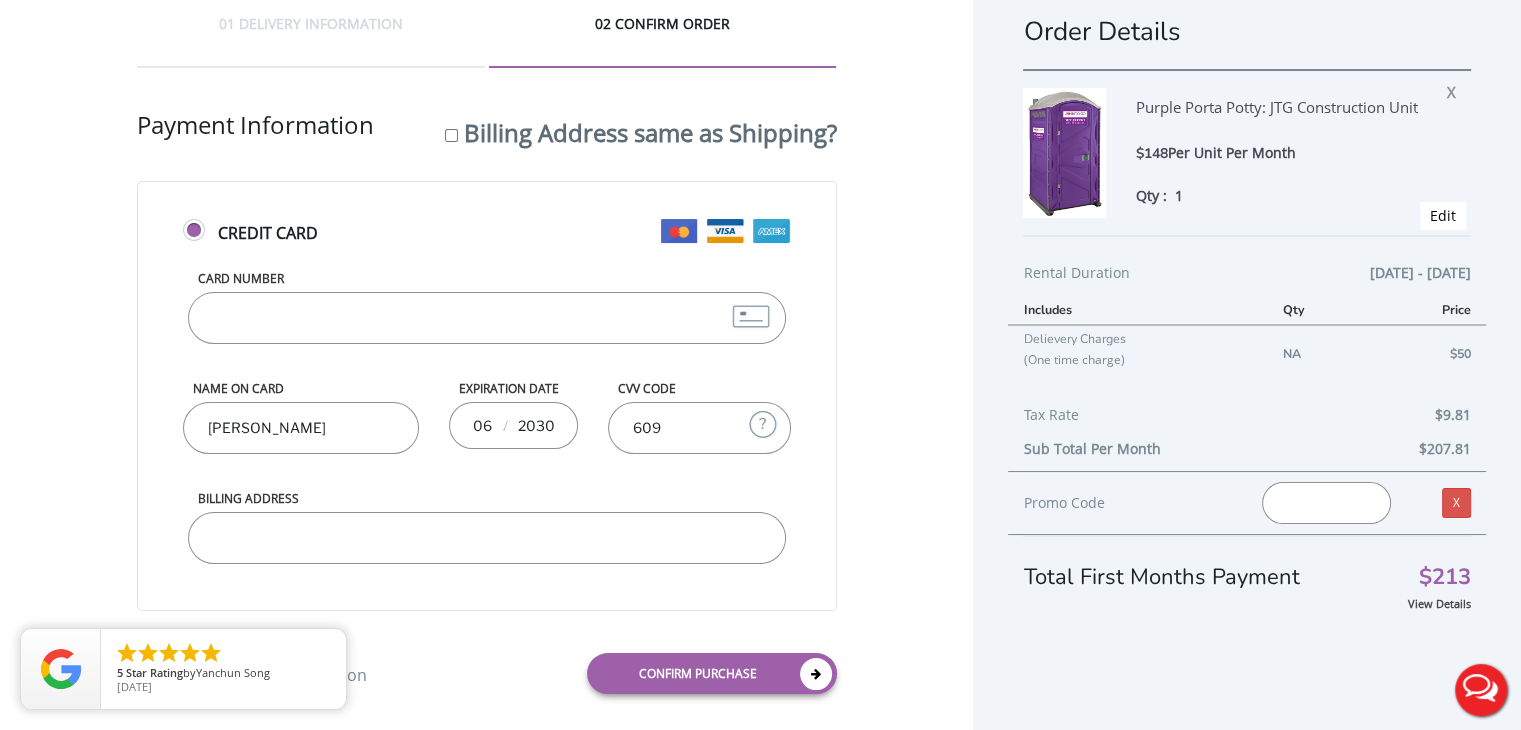 type on "609" 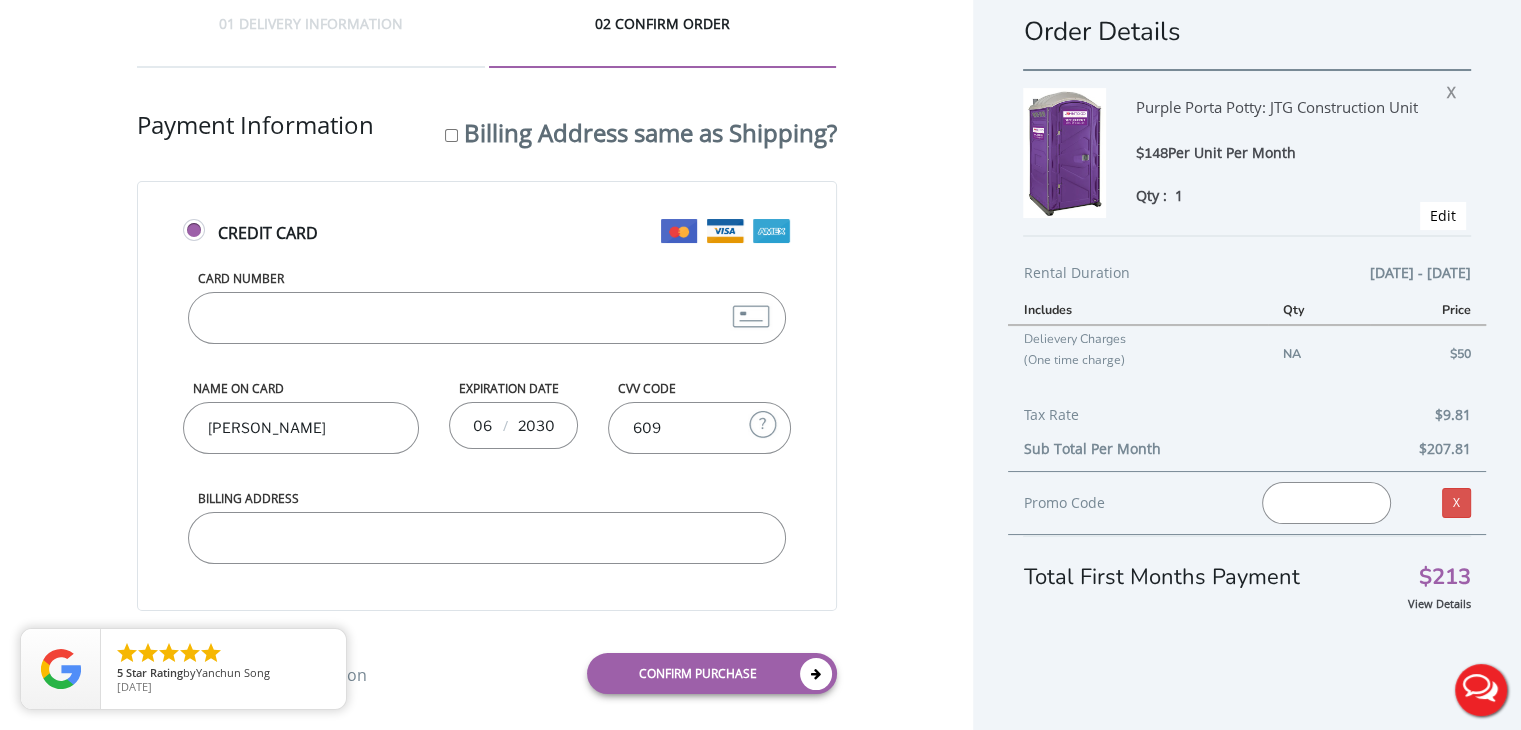 click on "Credit Card
Card Number
4388576201745513
Name on Card
Ernesto Duran
Expiration Date
06
/
2030
CVV Code
609
What is CVV? The CVV number is the last three digits on the back of your card
Billing Address" at bounding box center (487, 396) 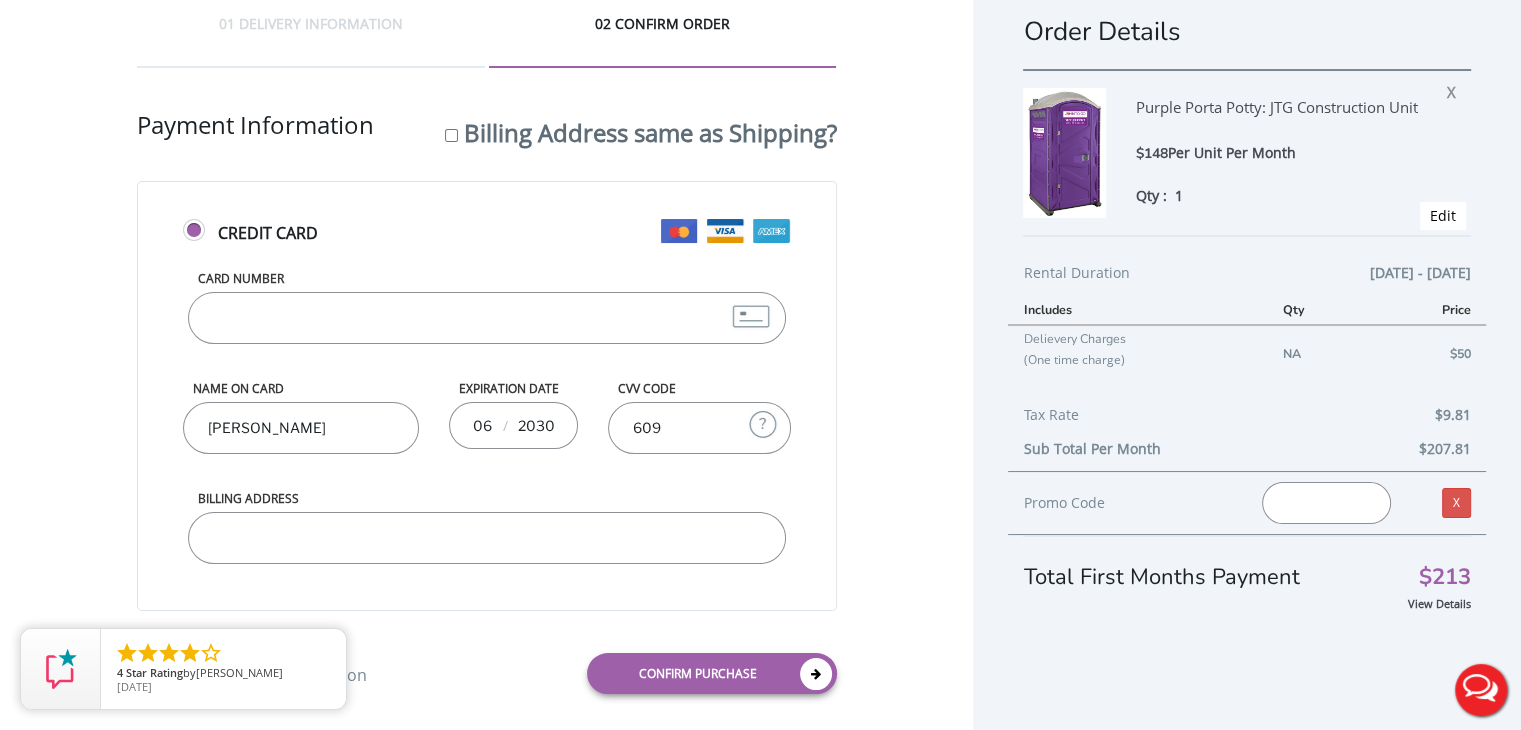 click on "Billing Address" at bounding box center (487, 538) 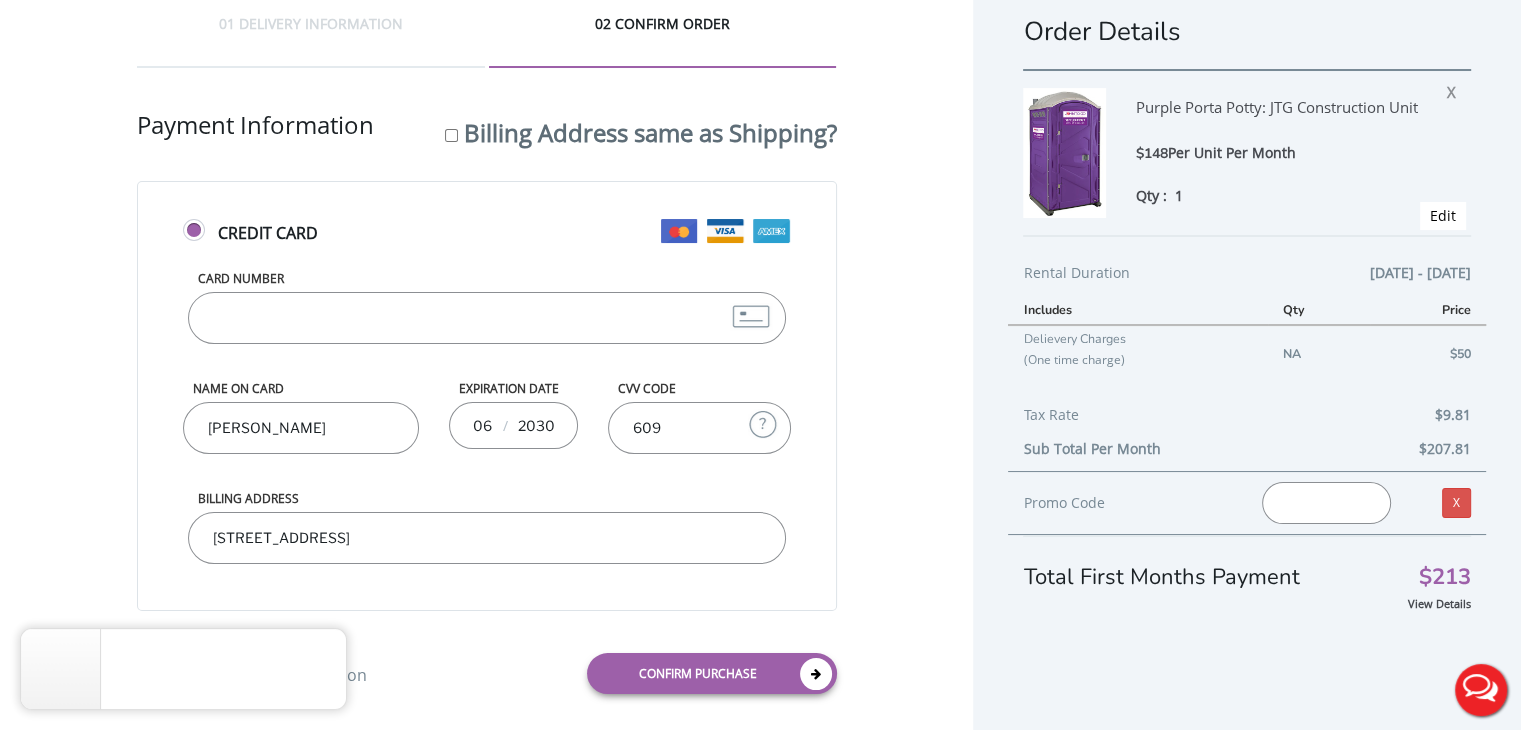 type on "114 Grove St, Waldwick, NJ 07463" 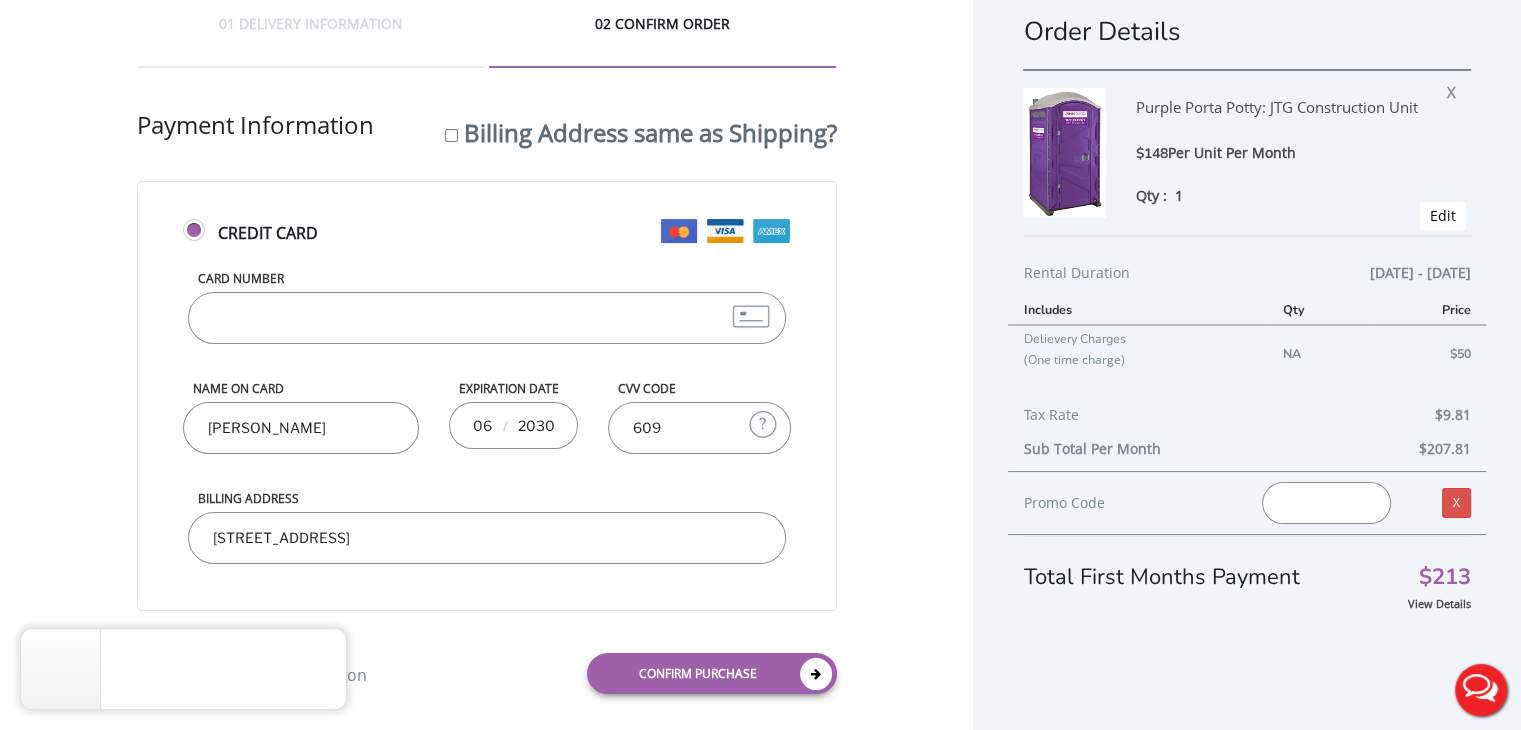 click on "01 DELIVERY INFORMATION
02 CONFIRM ORDER
Shipping Information
First name
Ernesto
LAST NAME
Duran
ADDRESS
80 N 22nd Street, East Orange, NJ 07017
Email address
eduran@redstruct.com
phone number
2019882657
MY COMPANY IS TAX EXEMPT" at bounding box center (486, 361) 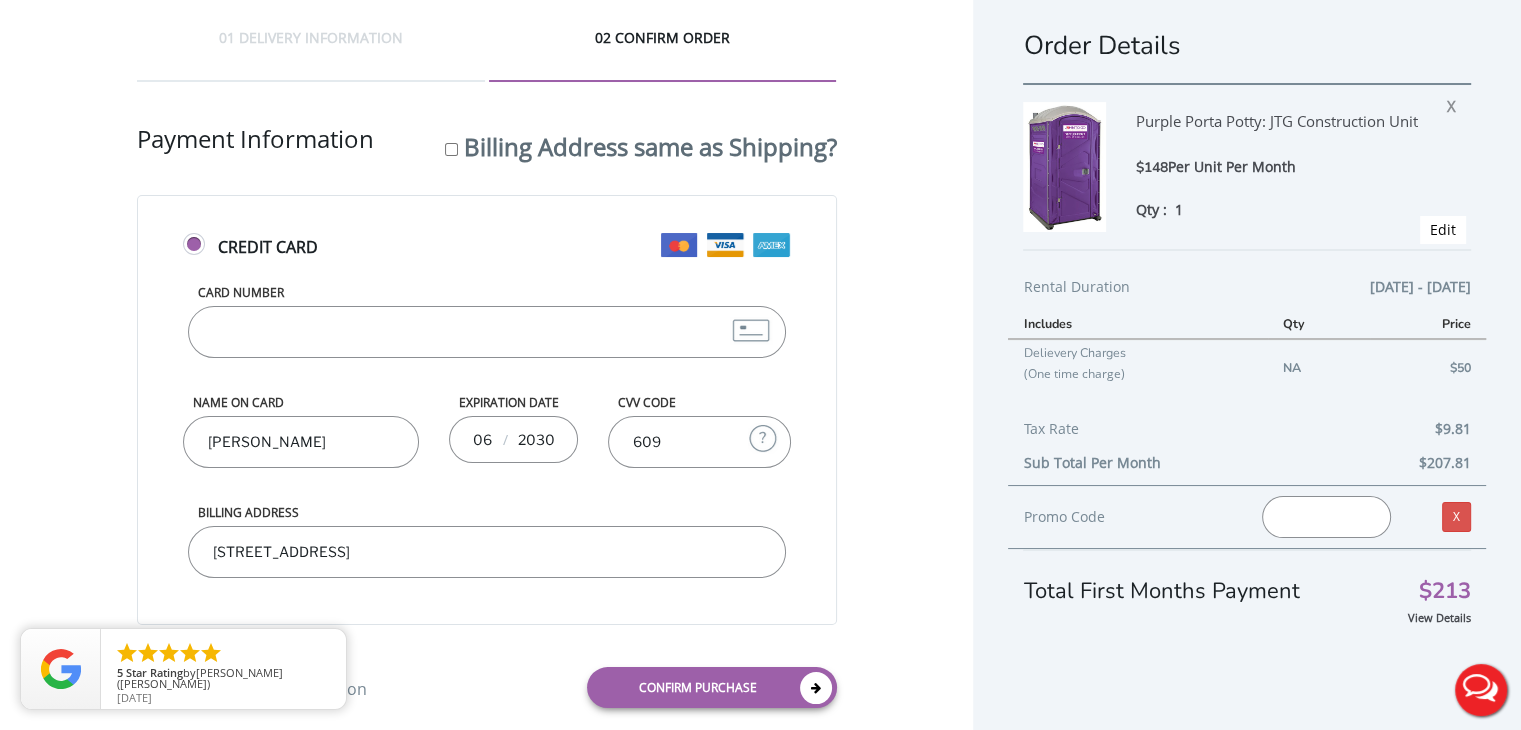 scroll, scrollTop: 0, scrollLeft: 0, axis: both 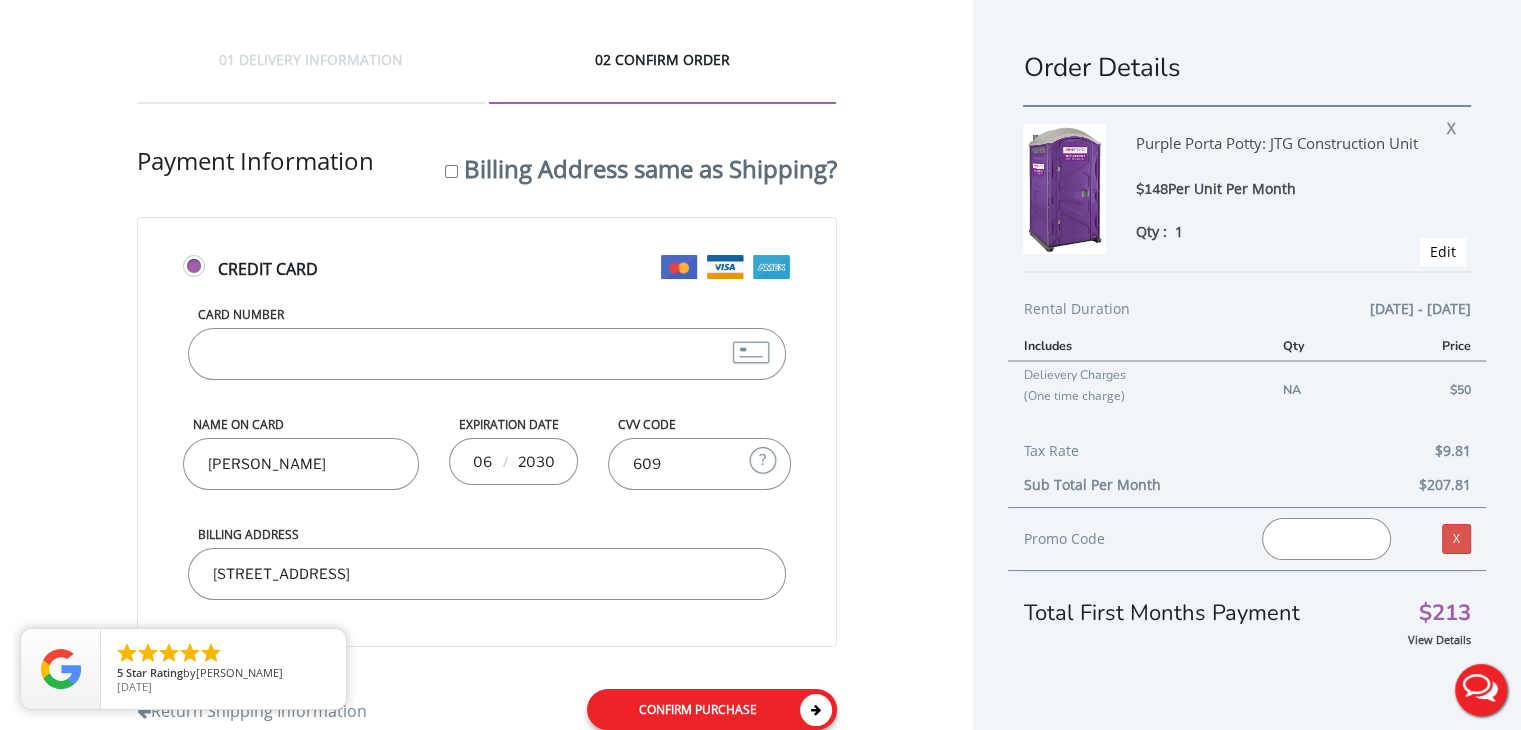click at bounding box center (816, 710) 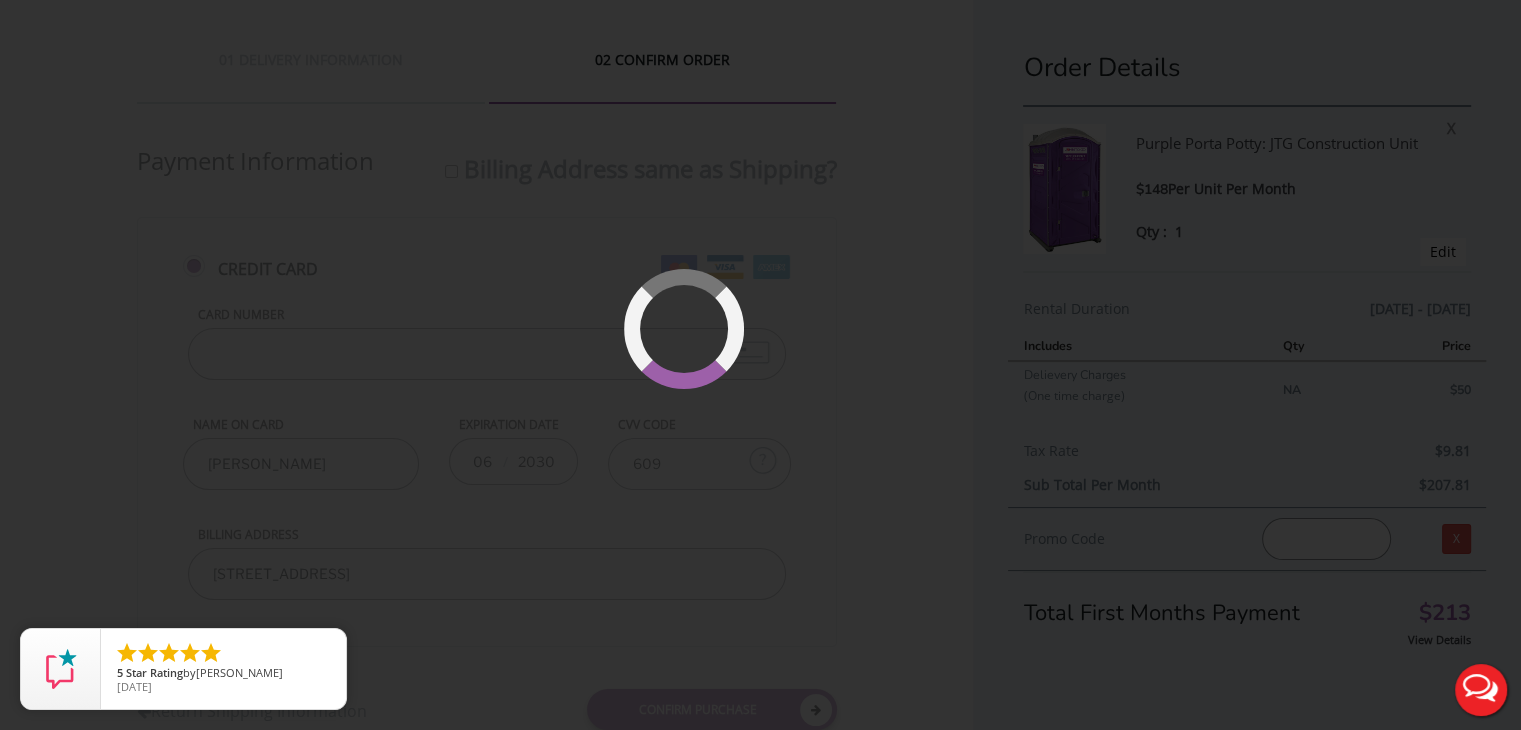 scroll, scrollTop: 63, scrollLeft: 0, axis: vertical 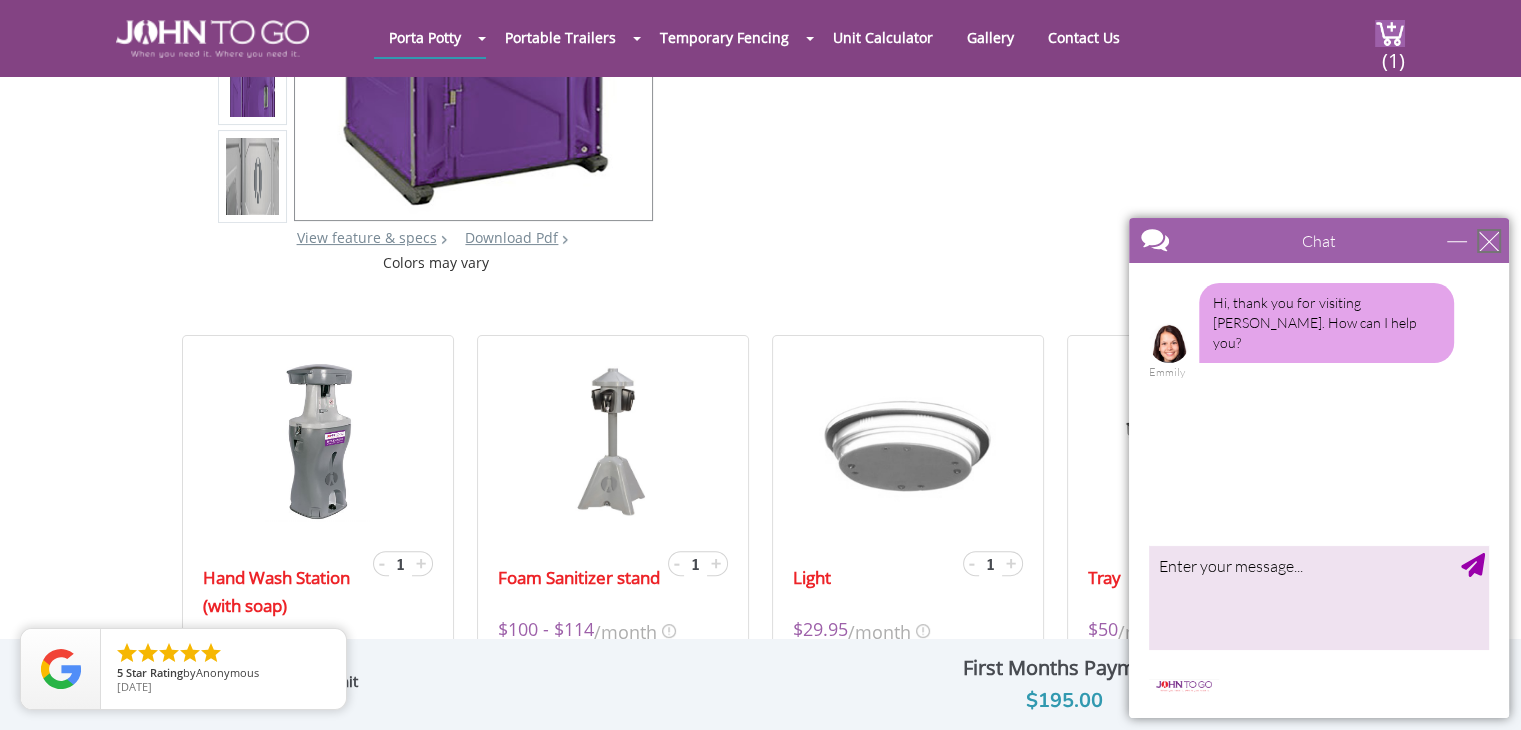 click at bounding box center [1489, 241] 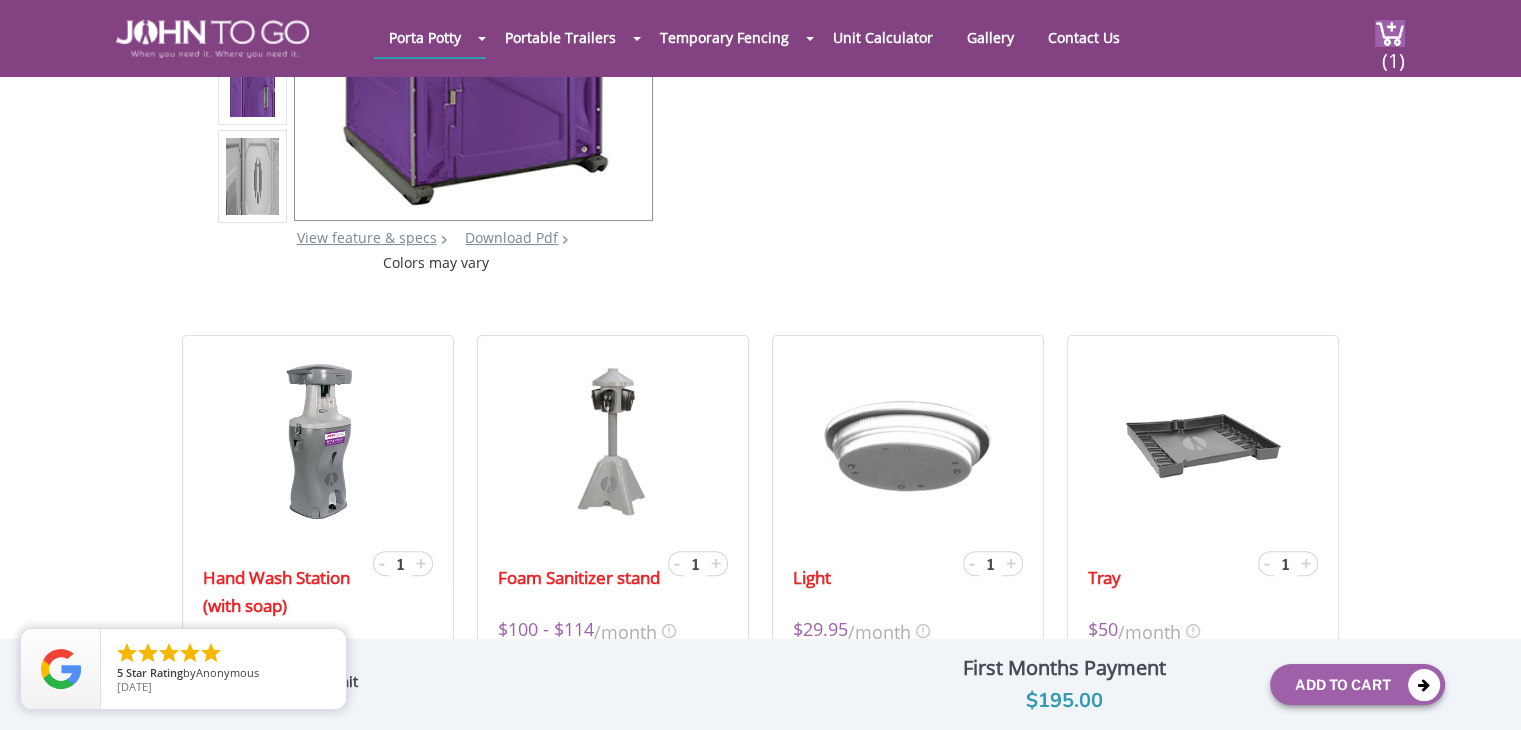 scroll, scrollTop: 0, scrollLeft: 0, axis: both 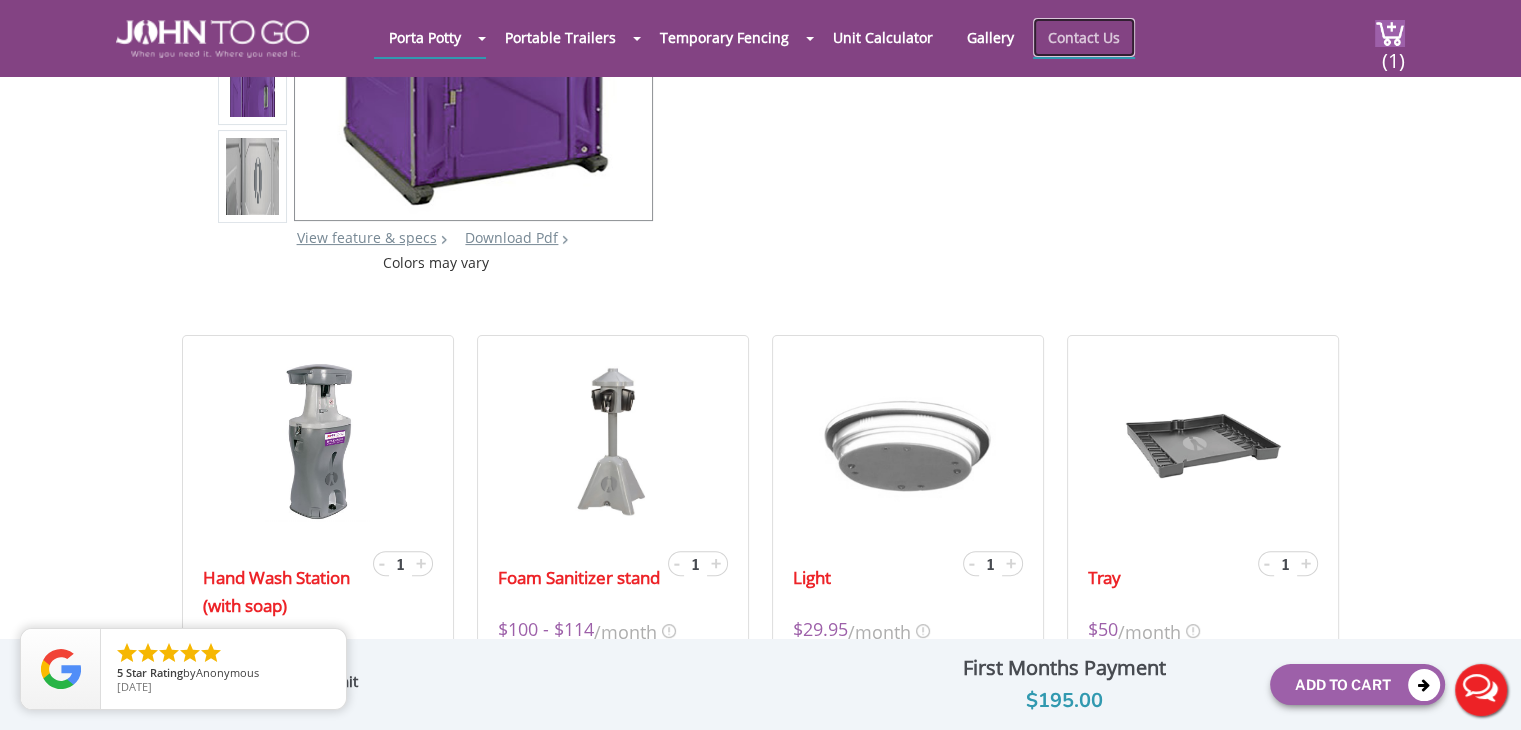 click on "Contact Us" at bounding box center [1084, 37] 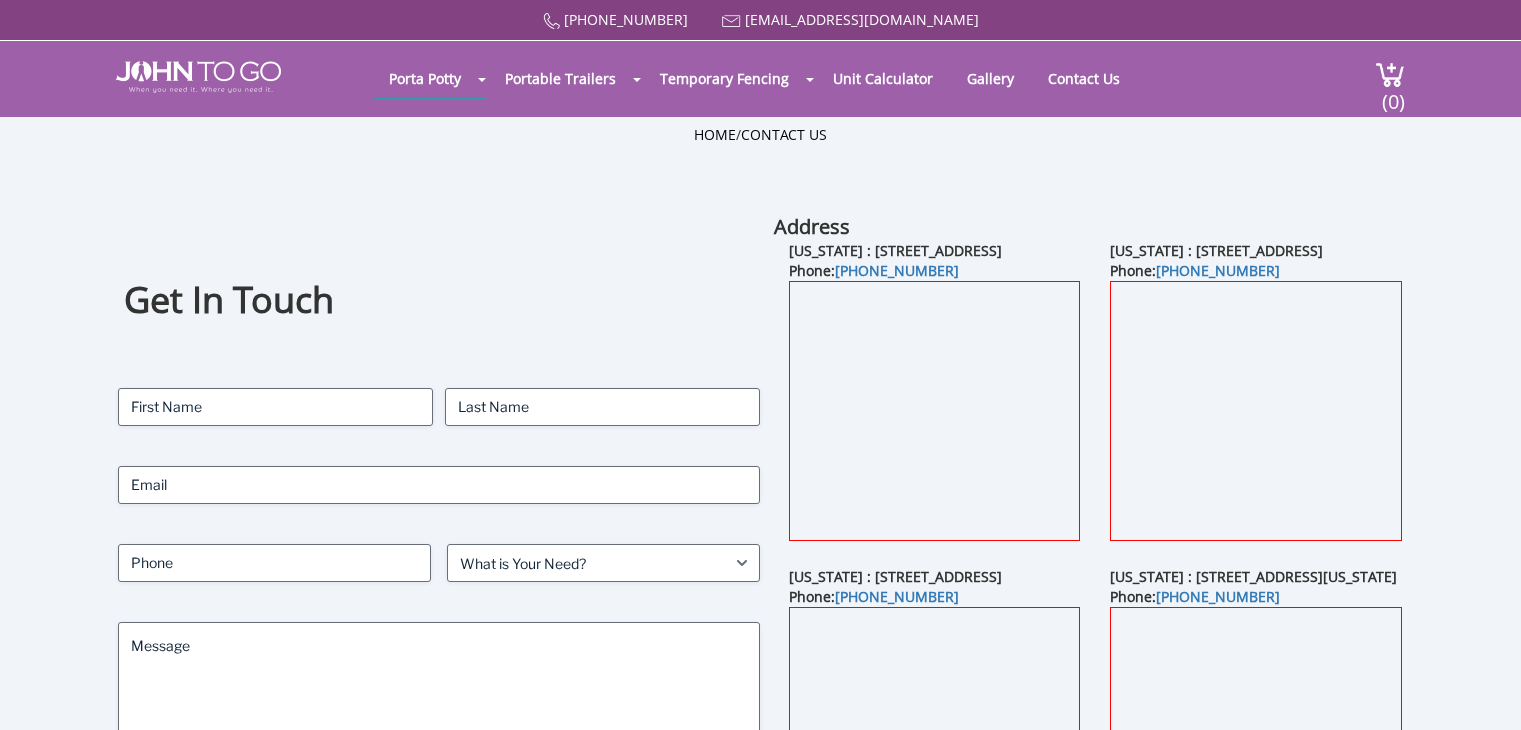 scroll, scrollTop: 0, scrollLeft: 0, axis: both 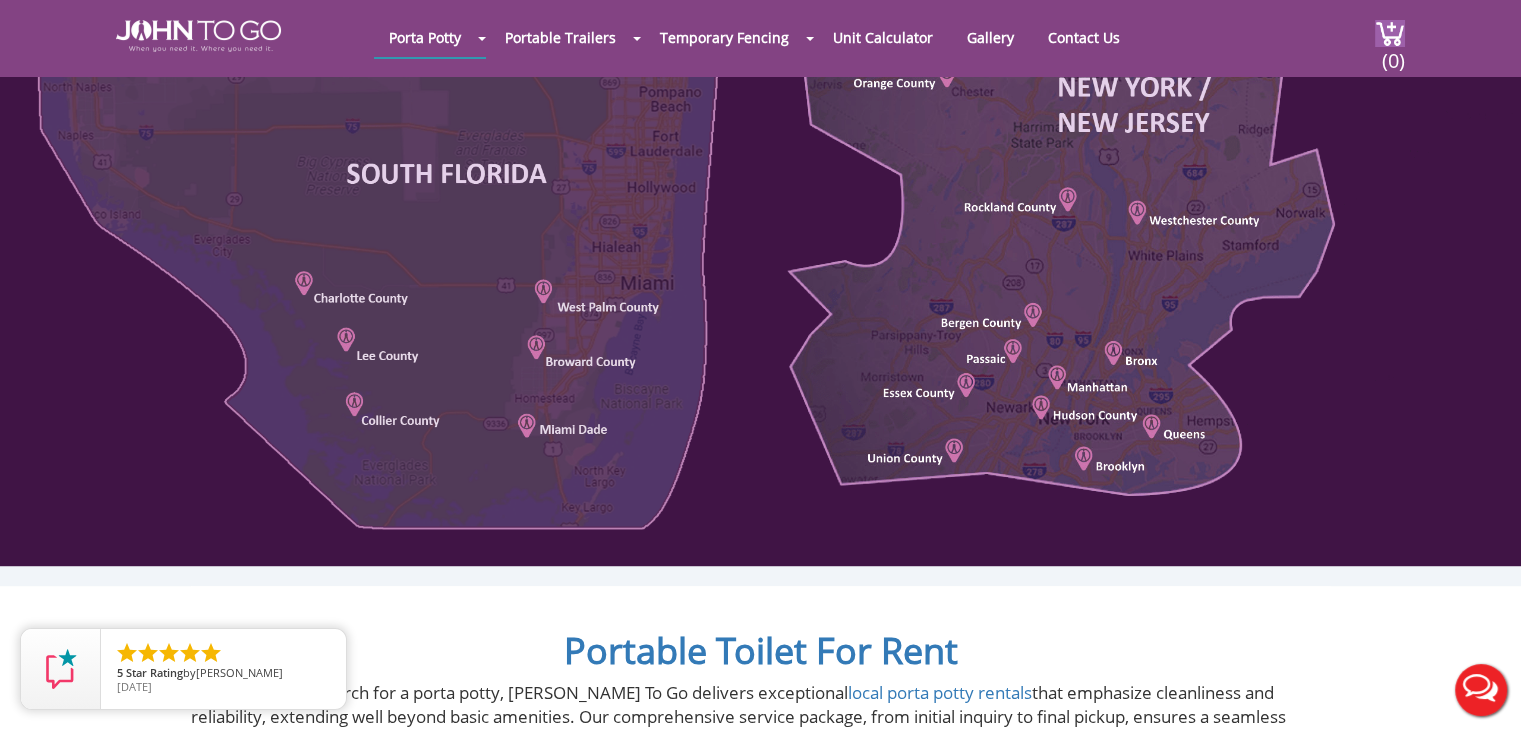 click at bounding box center [760, 186] 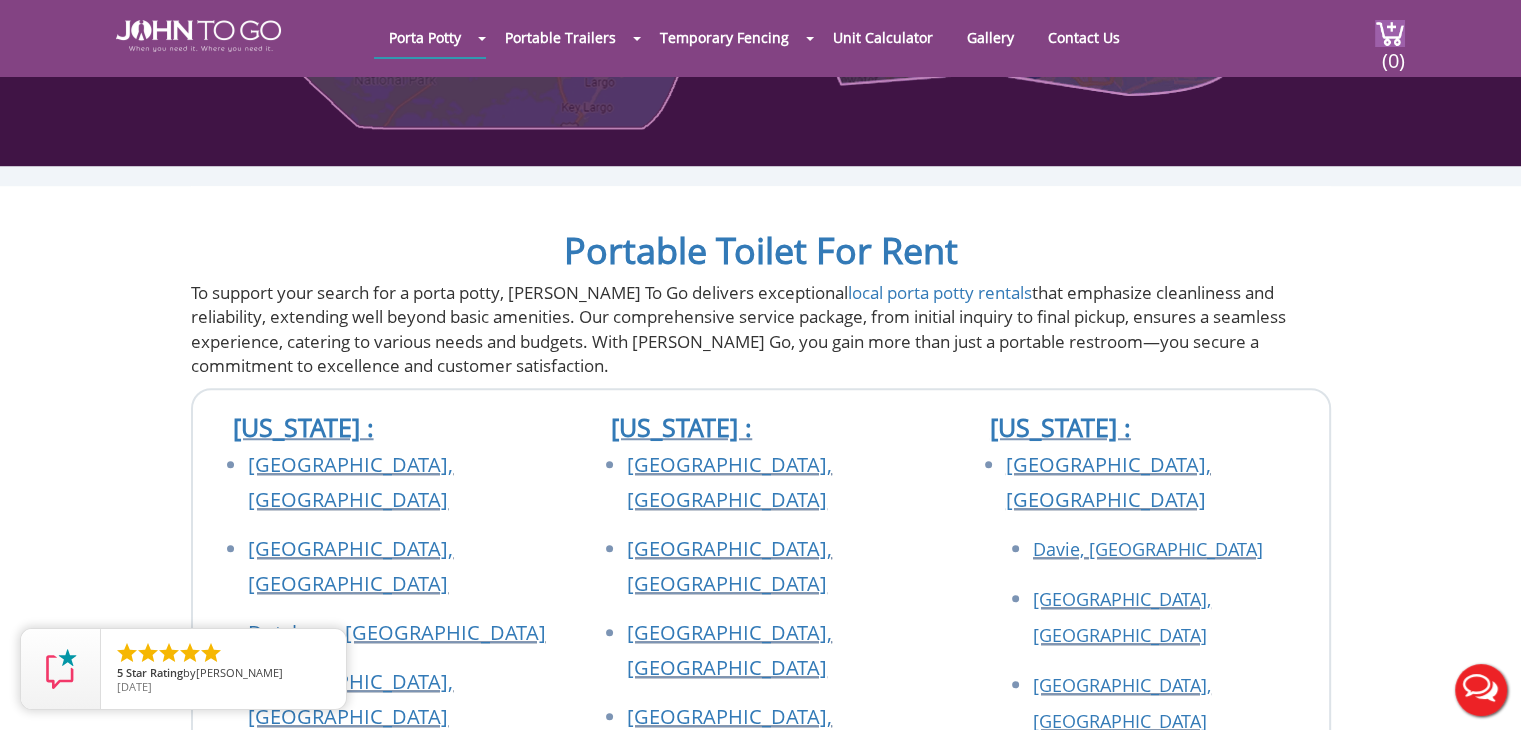 scroll, scrollTop: 1600, scrollLeft: 0, axis: vertical 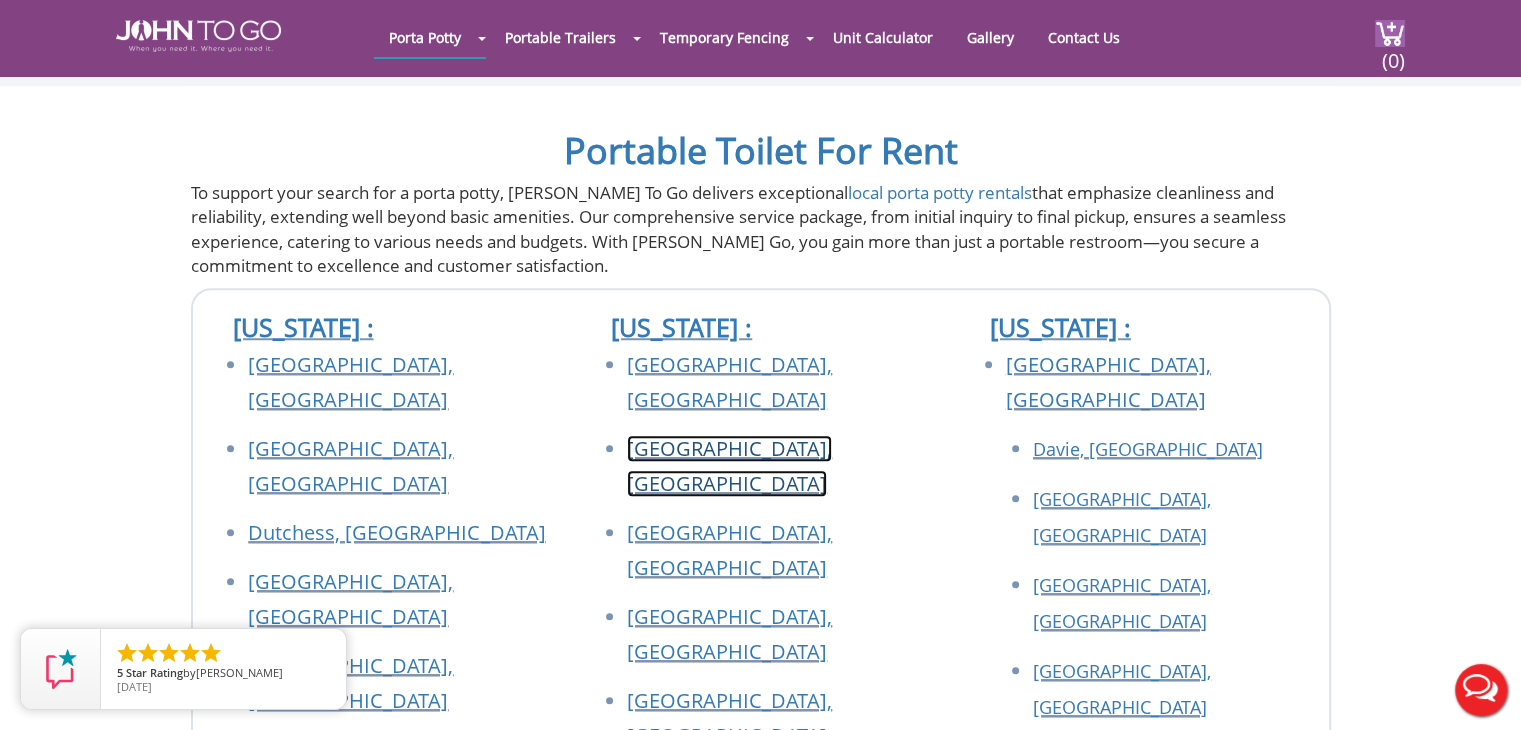 click on "[GEOGRAPHIC_DATA], [GEOGRAPHIC_DATA]" at bounding box center [729, 466] 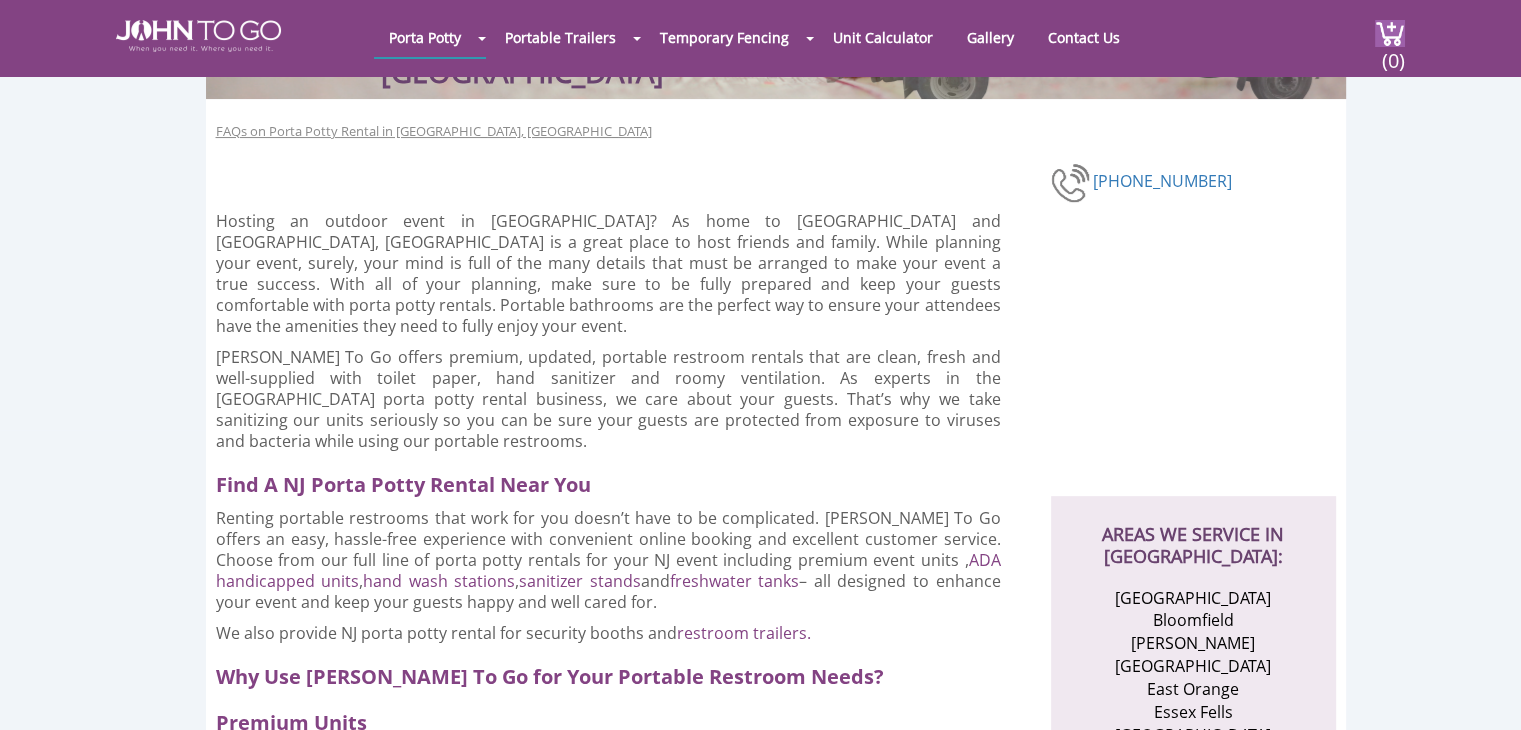 scroll, scrollTop: 300, scrollLeft: 0, axis: vertical 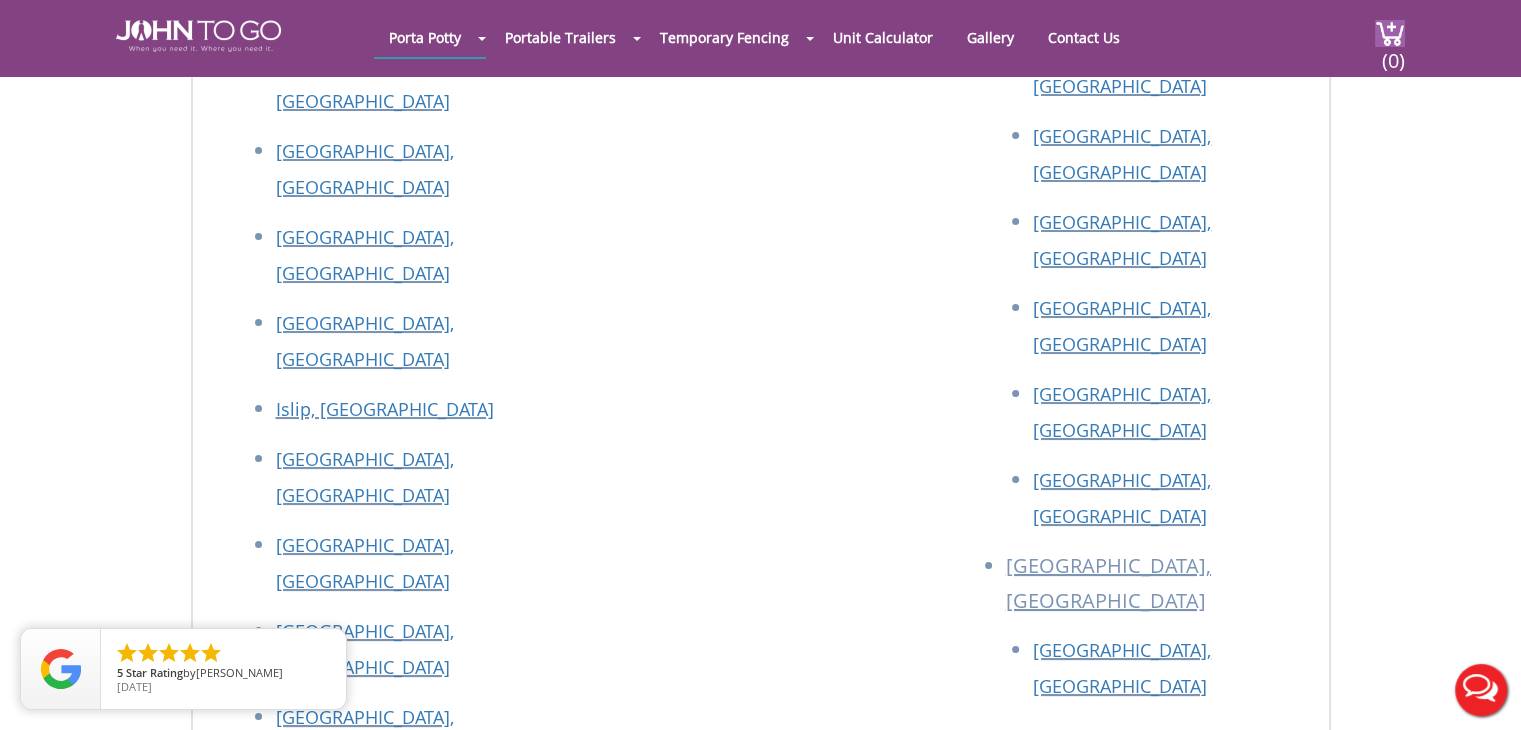 click on "Contact Us" at bounding box center [1016, 1444] 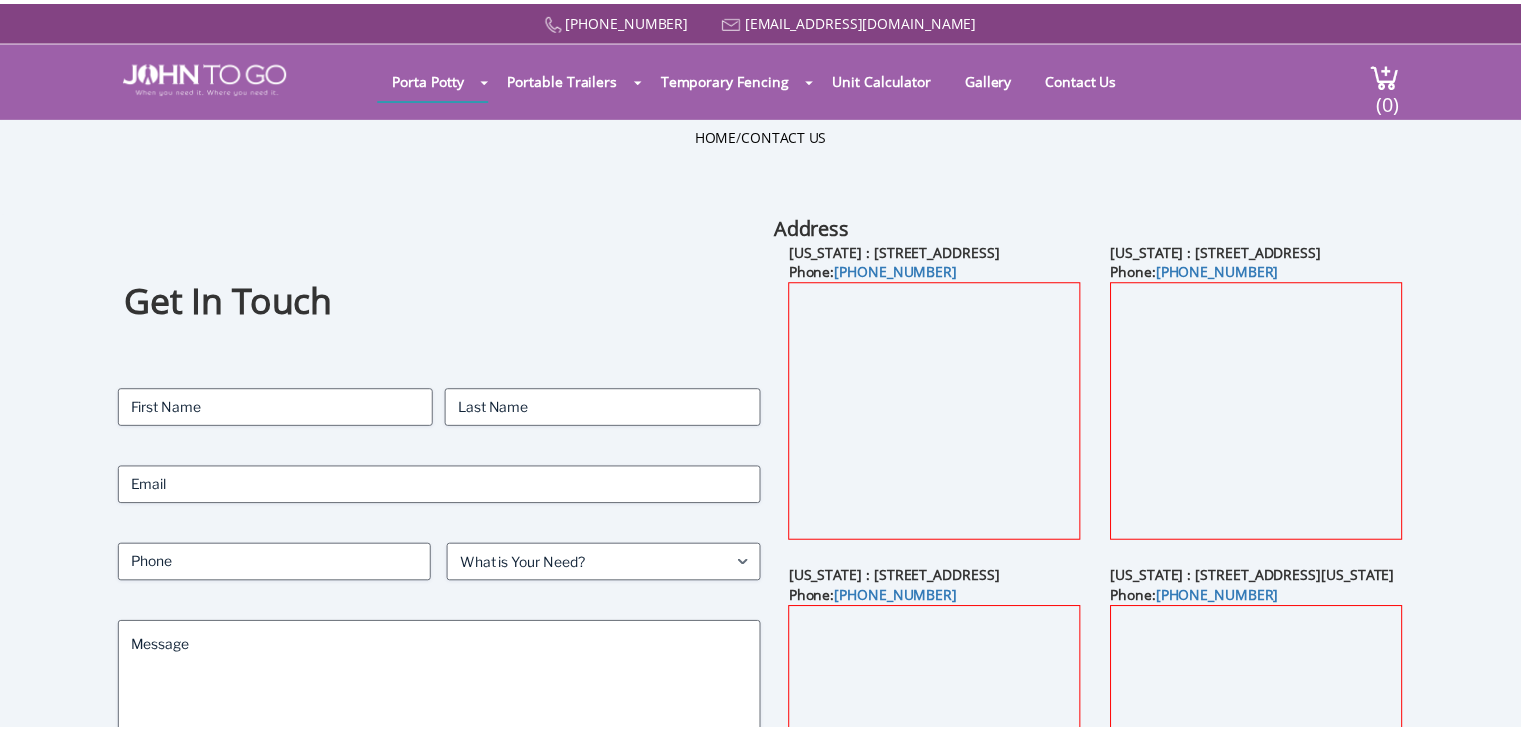 scroll, scrollTop: 0, scrollLeft: 0, axis: both 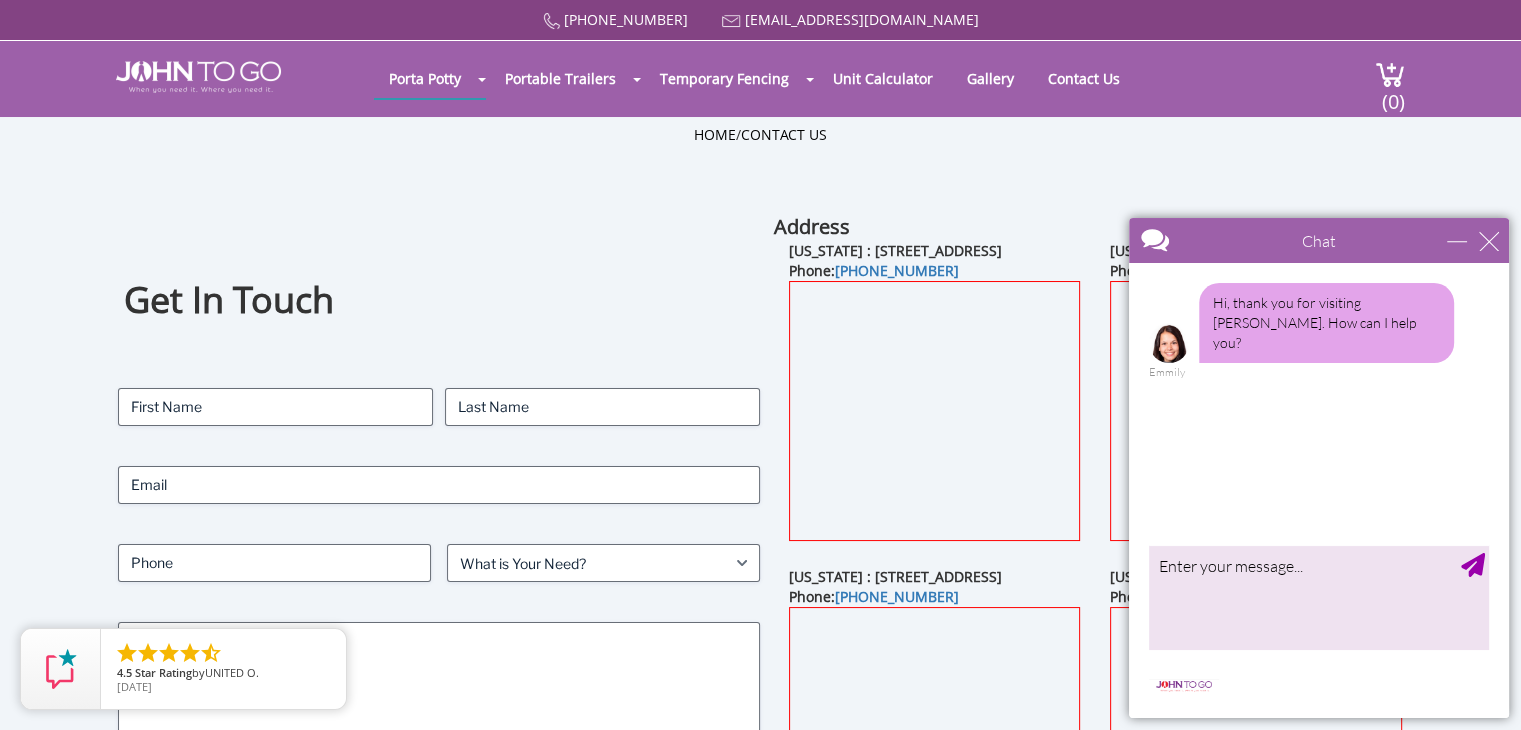 click on "Chat" at bounding box center [1319, 240] 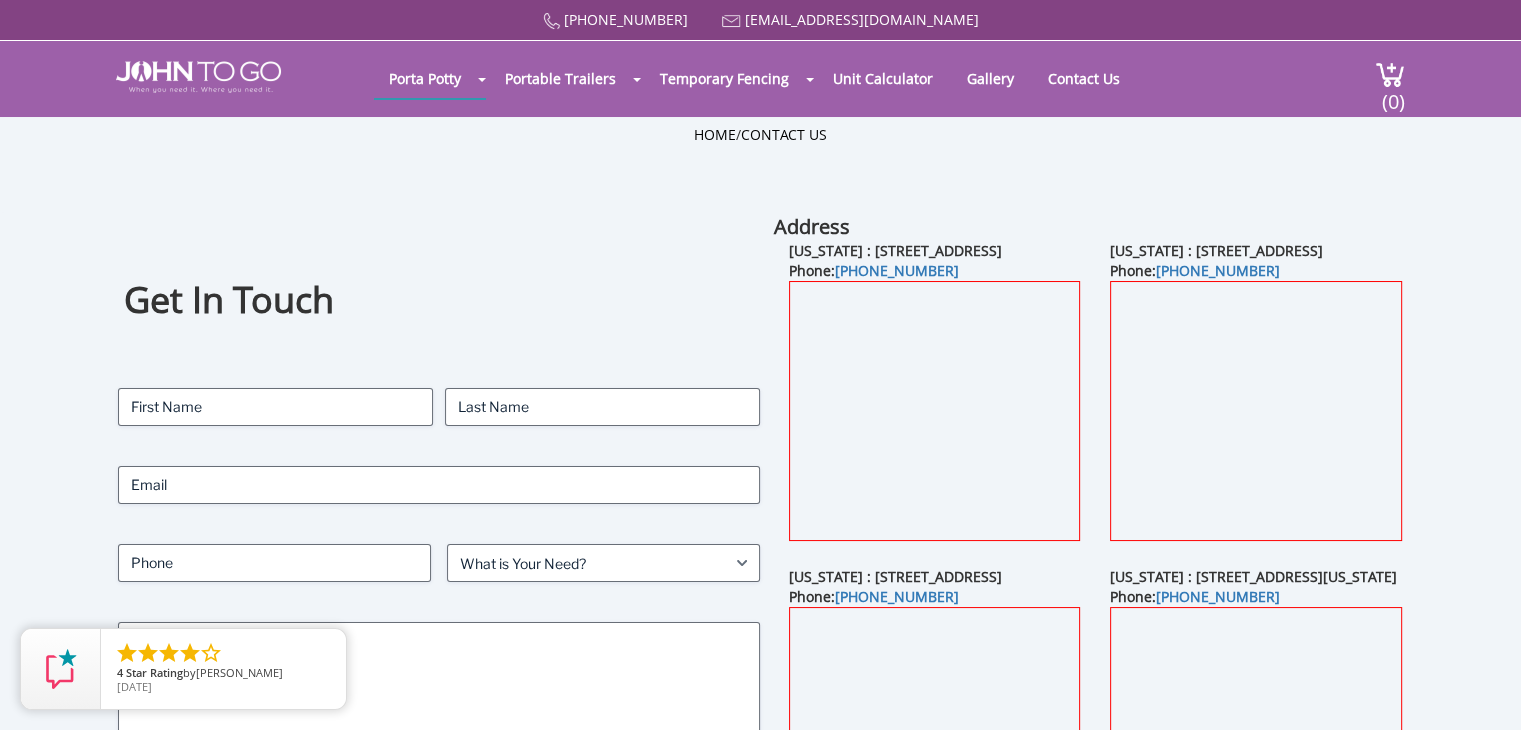 scroll, scrollTop: 0, scrollLeft: 0, axis: both 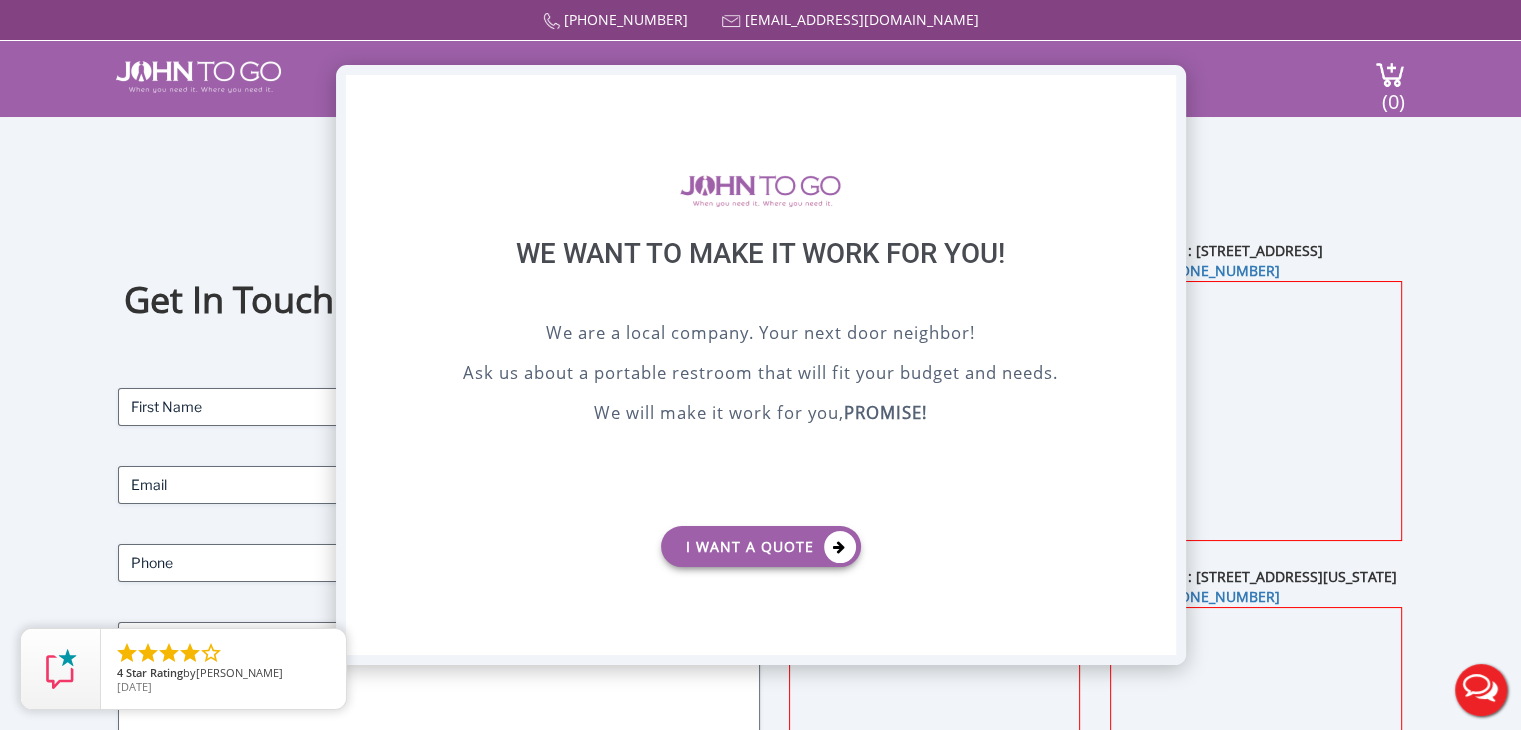 click on "X" at bounding box center (1159, 92) 